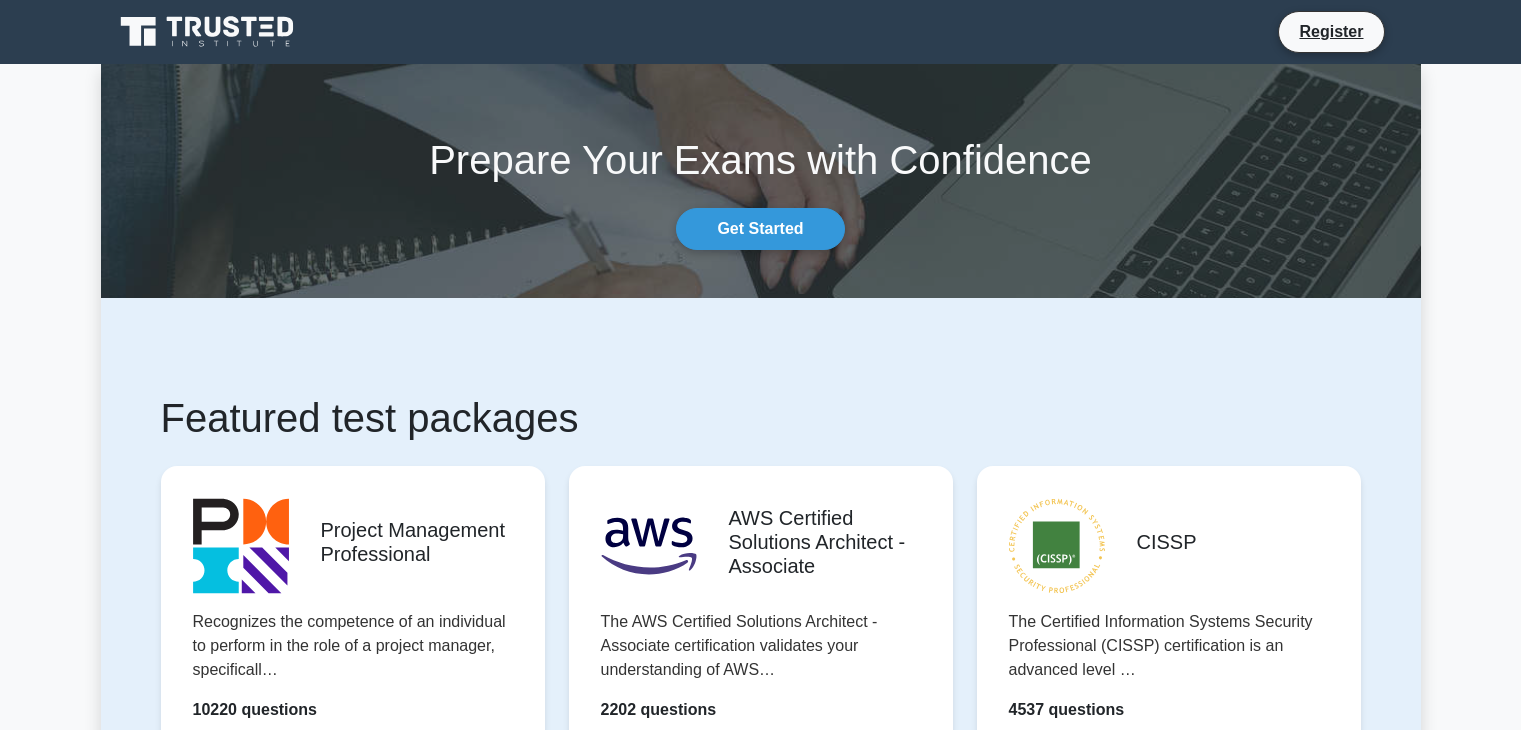scroll, scrollTop: 0, scrollLeft: 0, axis: both 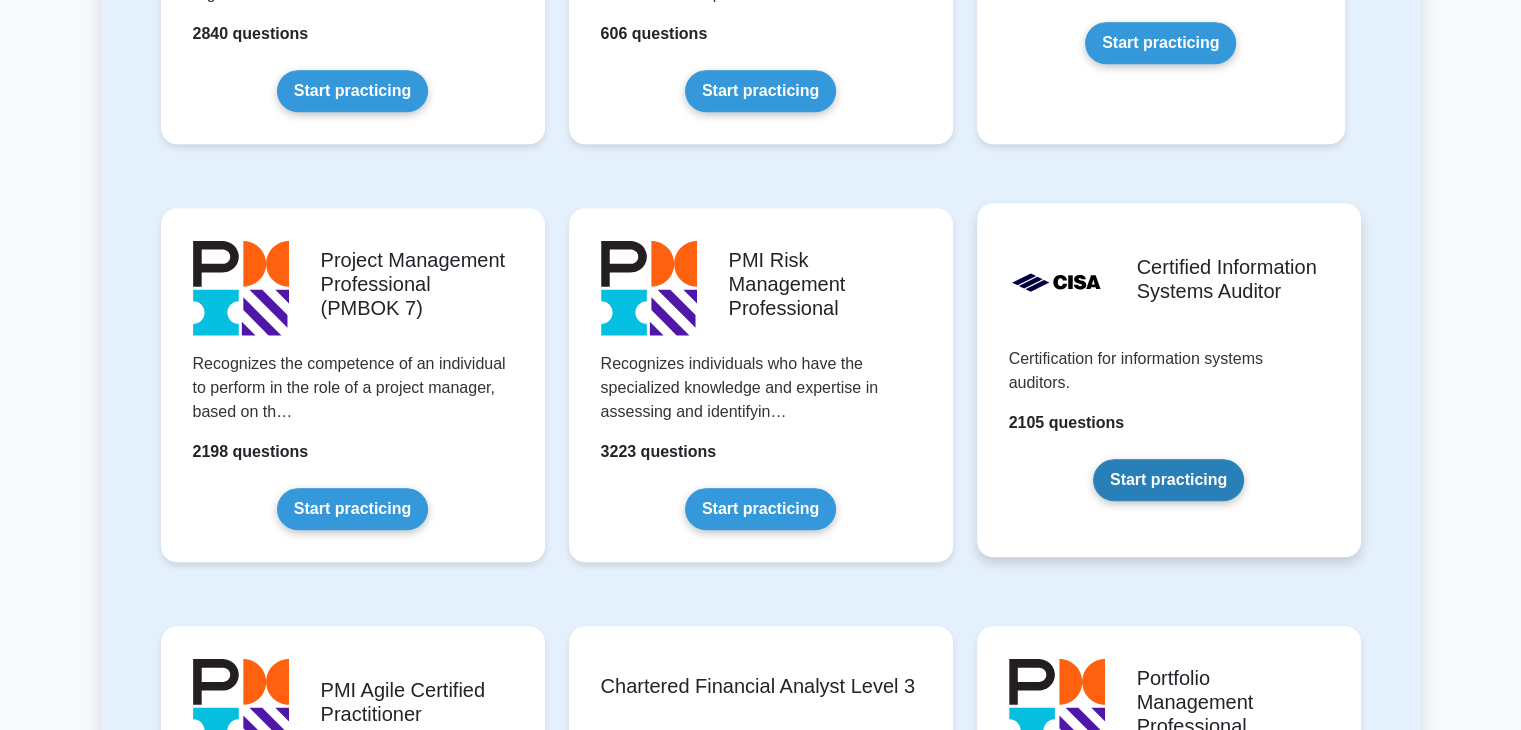 click on "Start practicing" at bounding box center [1168, 480] 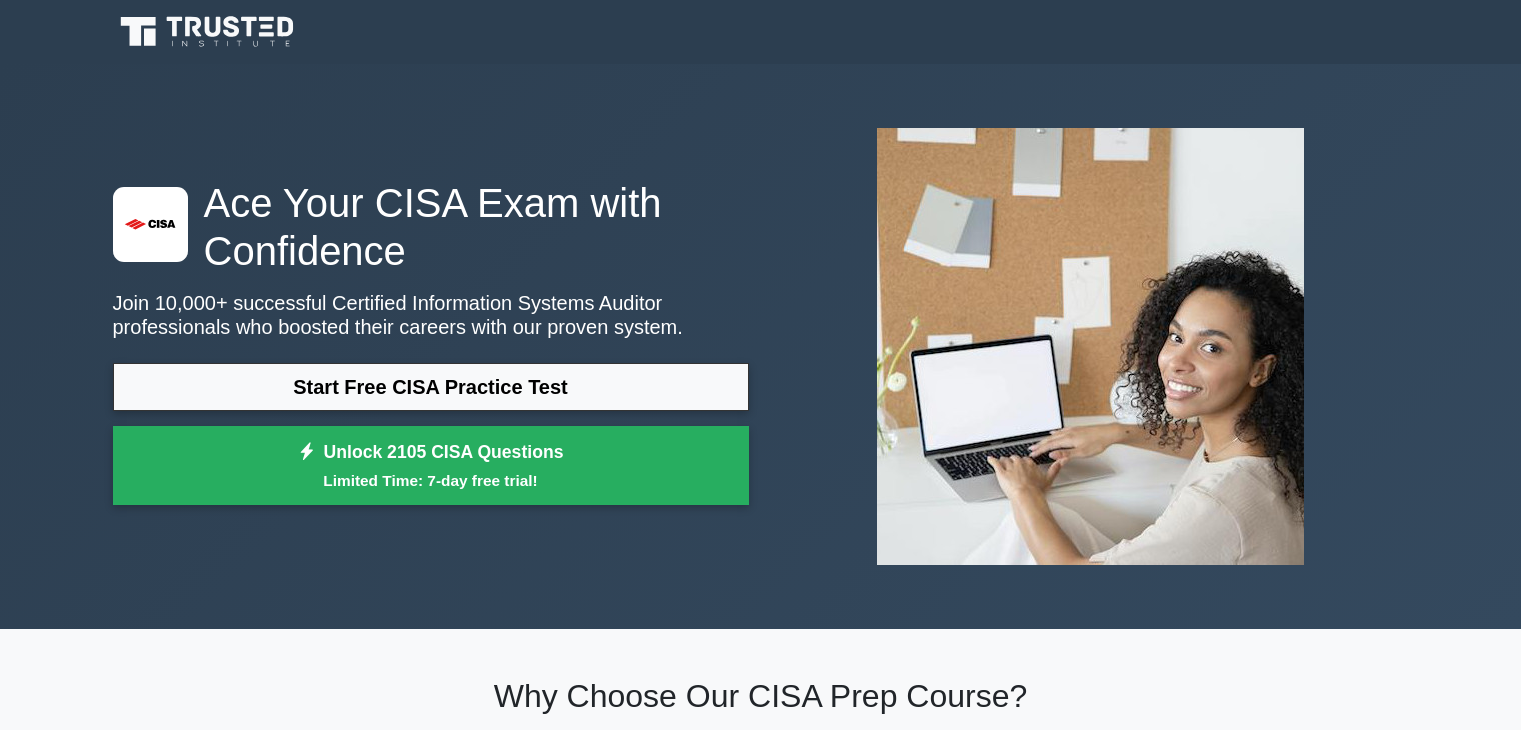 scroll, scrollTop: 0, scrollLeft: 0, axis: both 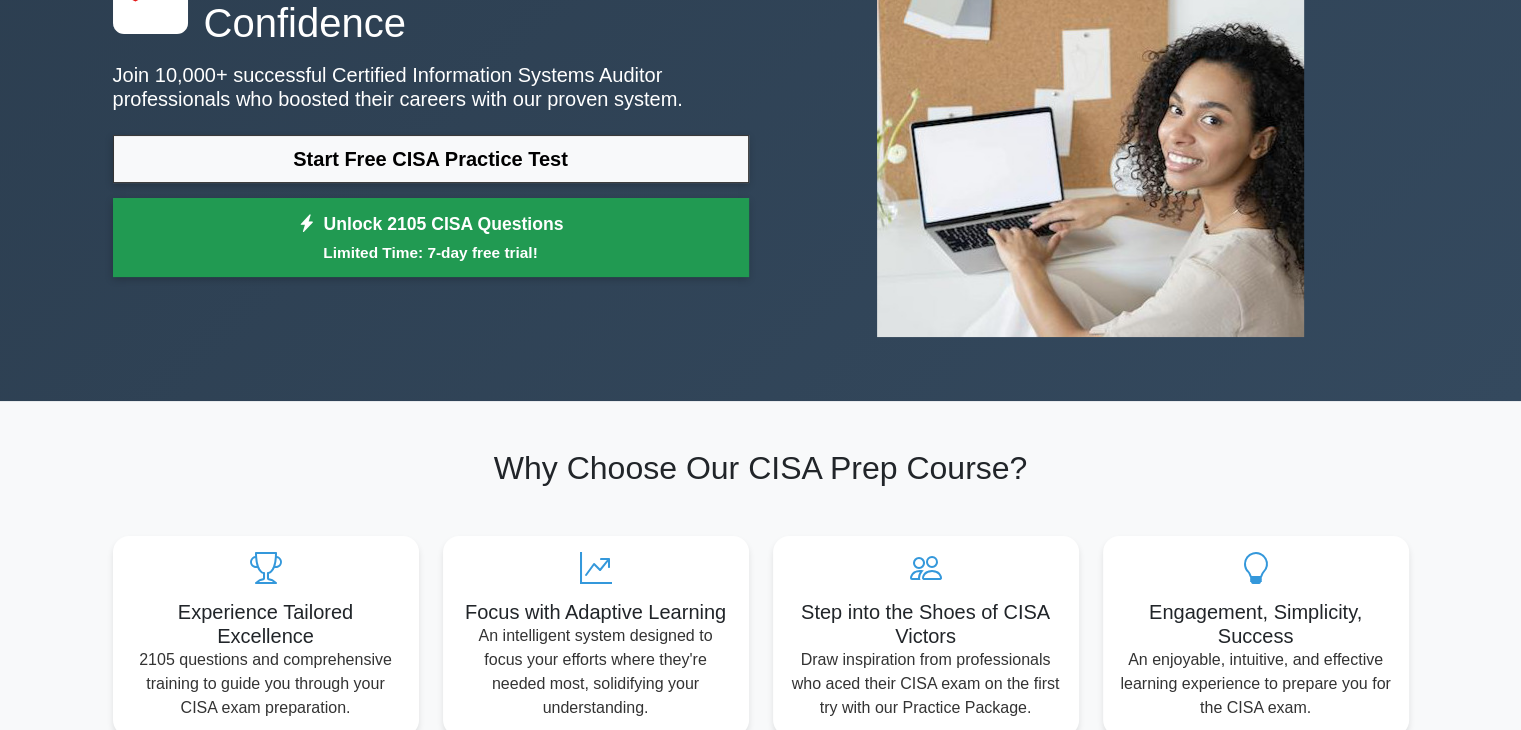 click on "Unlock 2105 CISA Questions
Limited Time: 7-day free trial!" at bounding box center (431, 238) 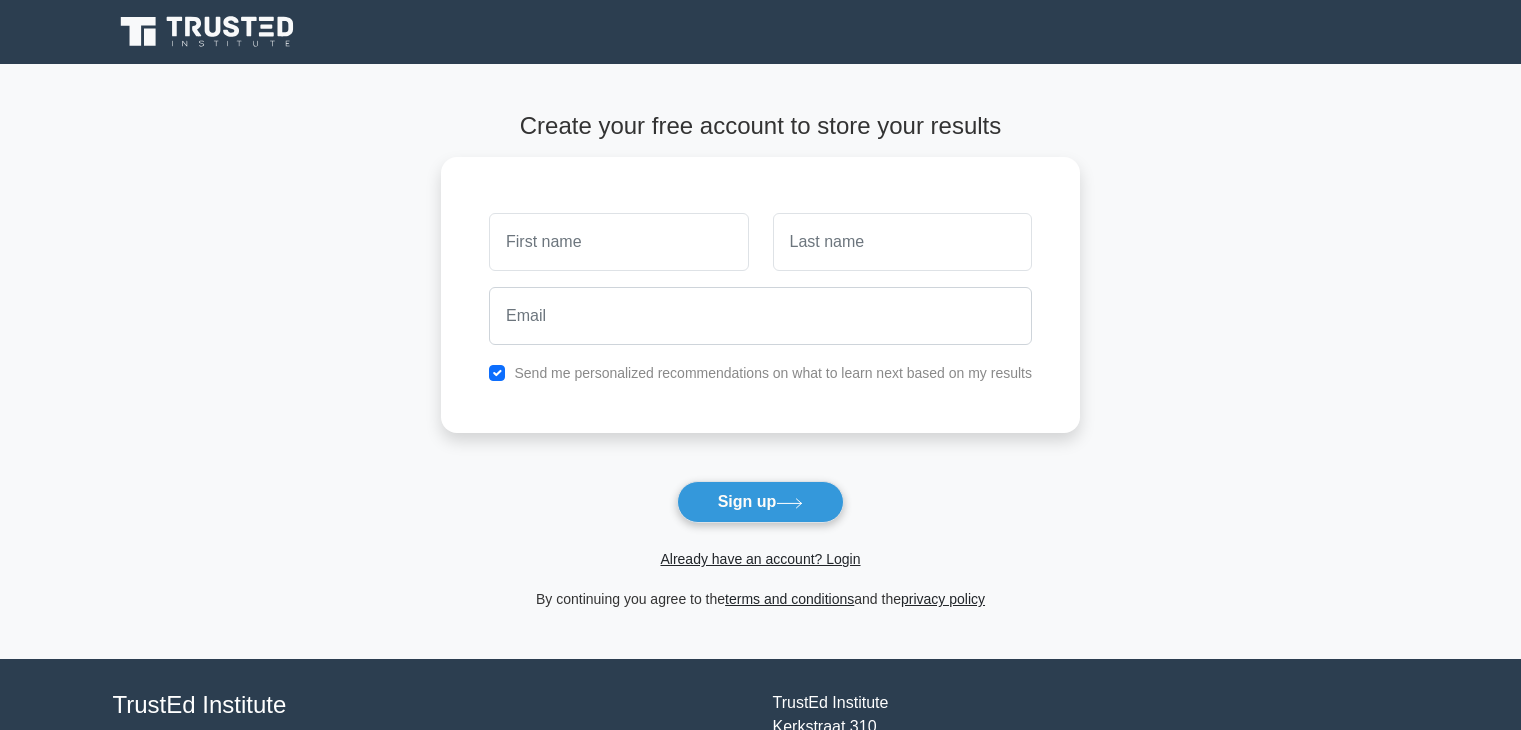 scroll, scrollTop: 0, scrollLeft: 0, axis: both 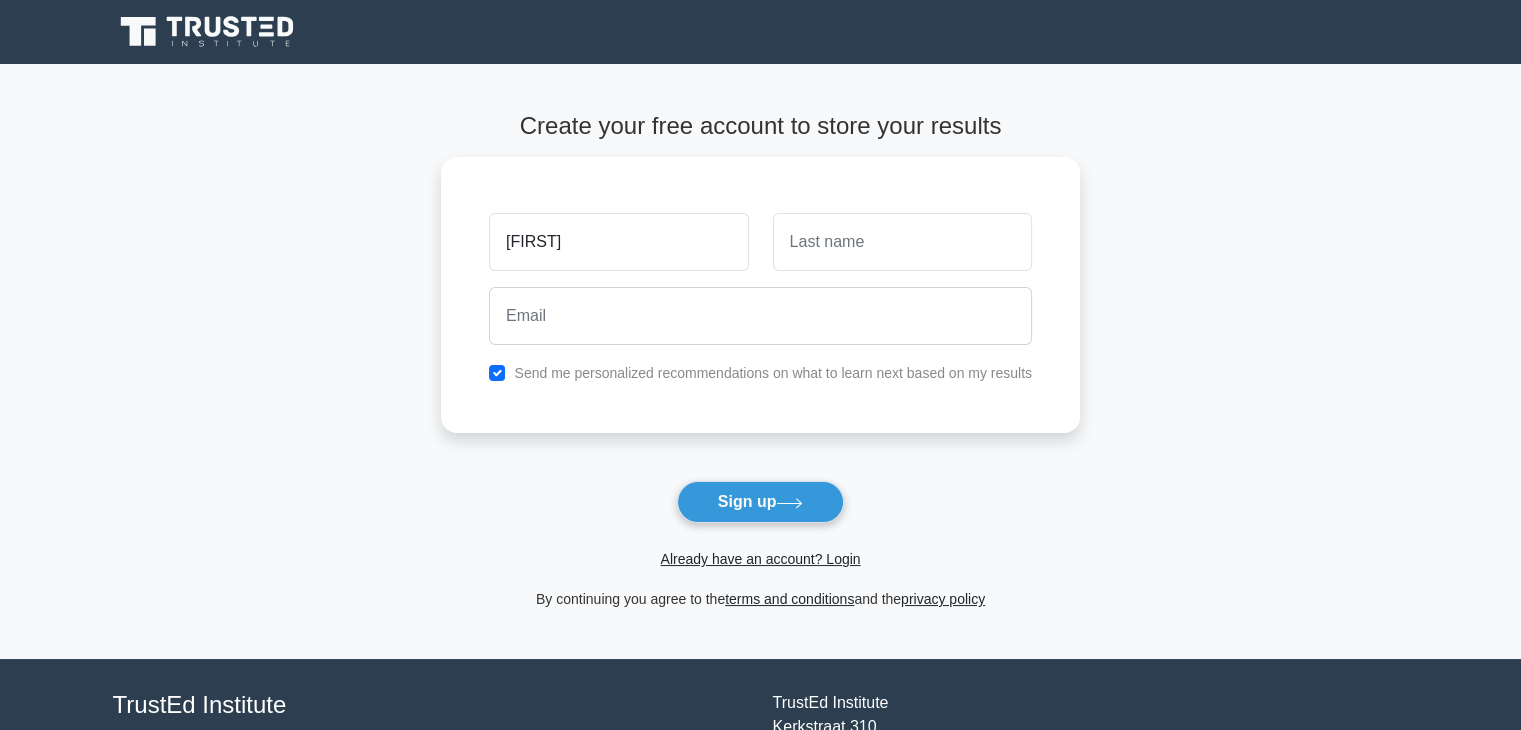 type on "Rohan" 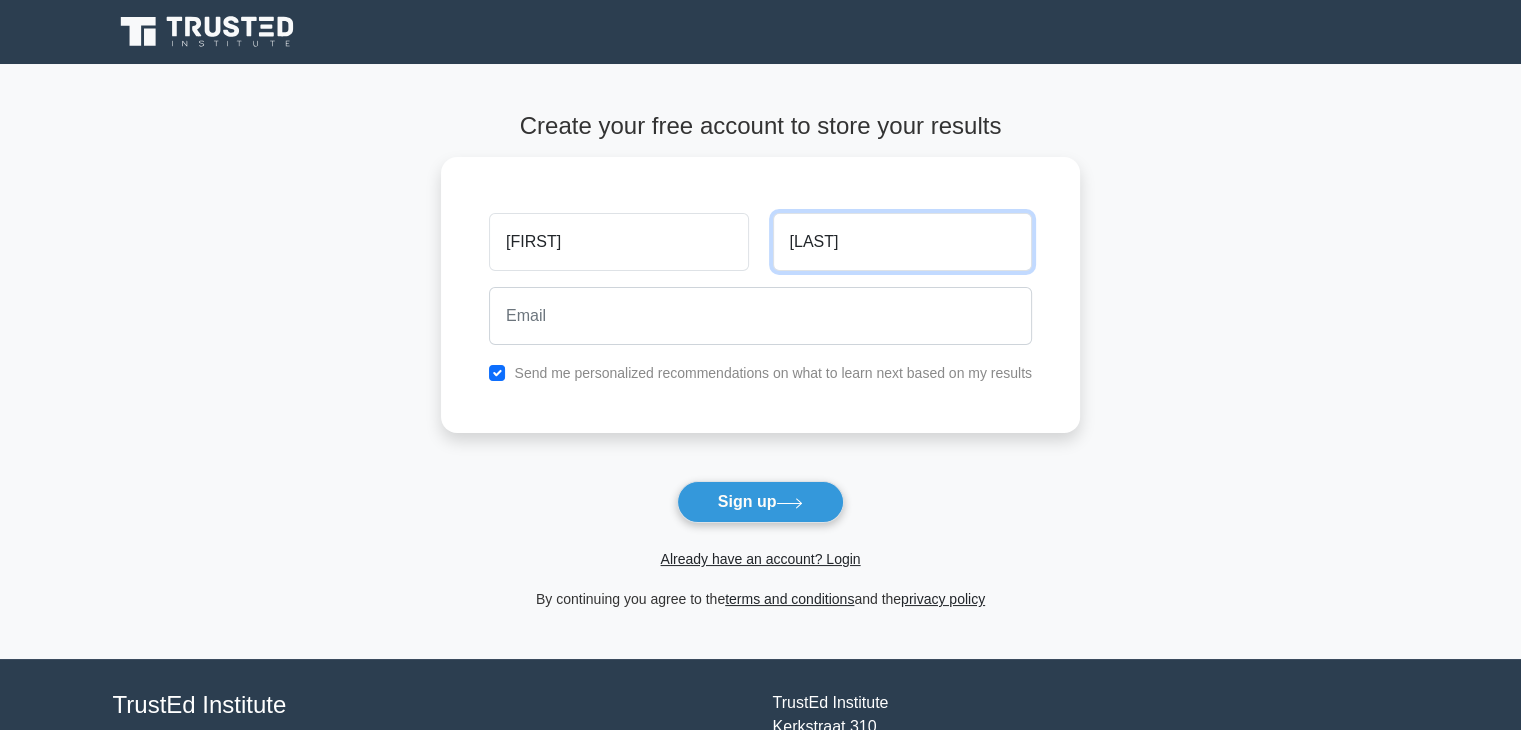 type on "Hasbe" 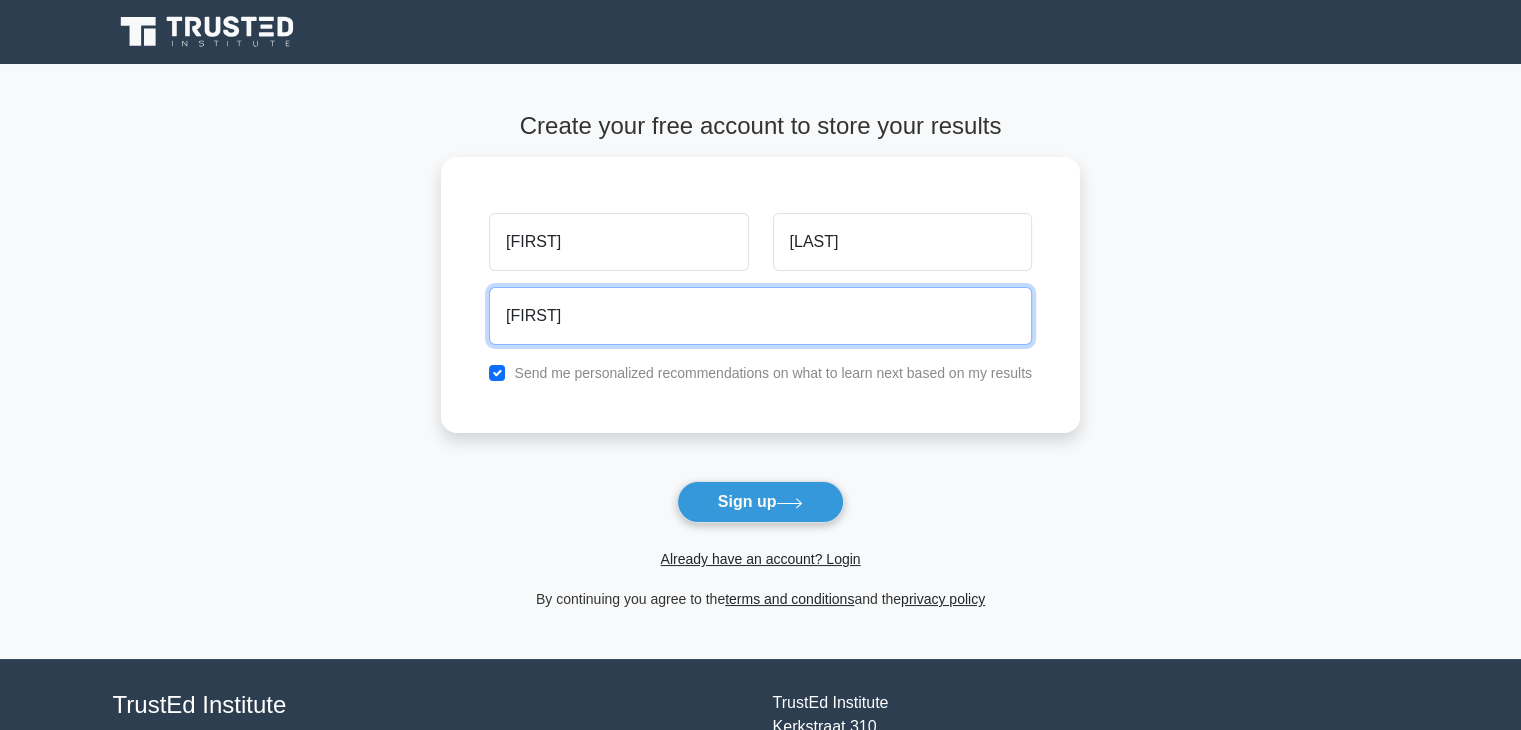 type on "rhrohan27@gmail.com" 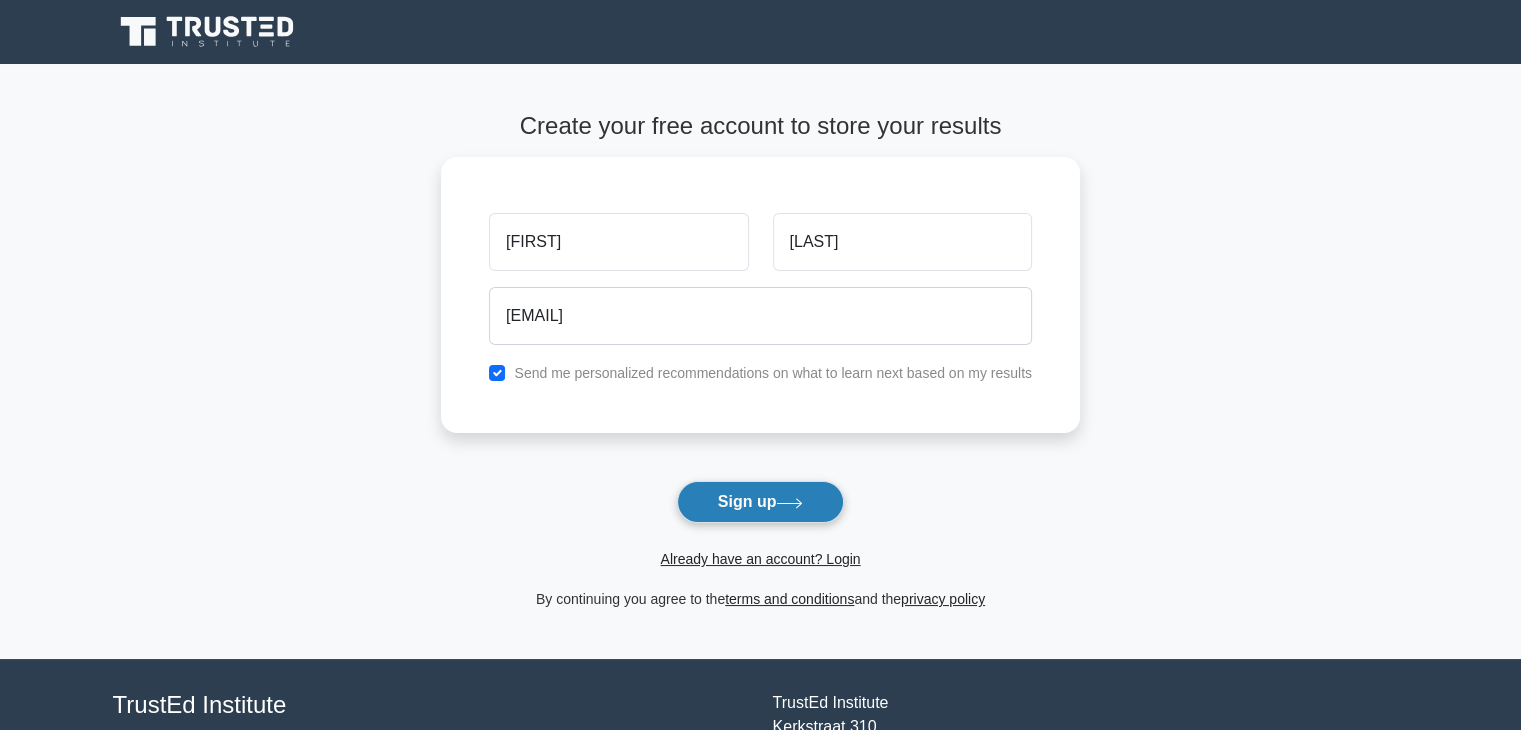 click on "Sign up" at bounding box center (761, 502) 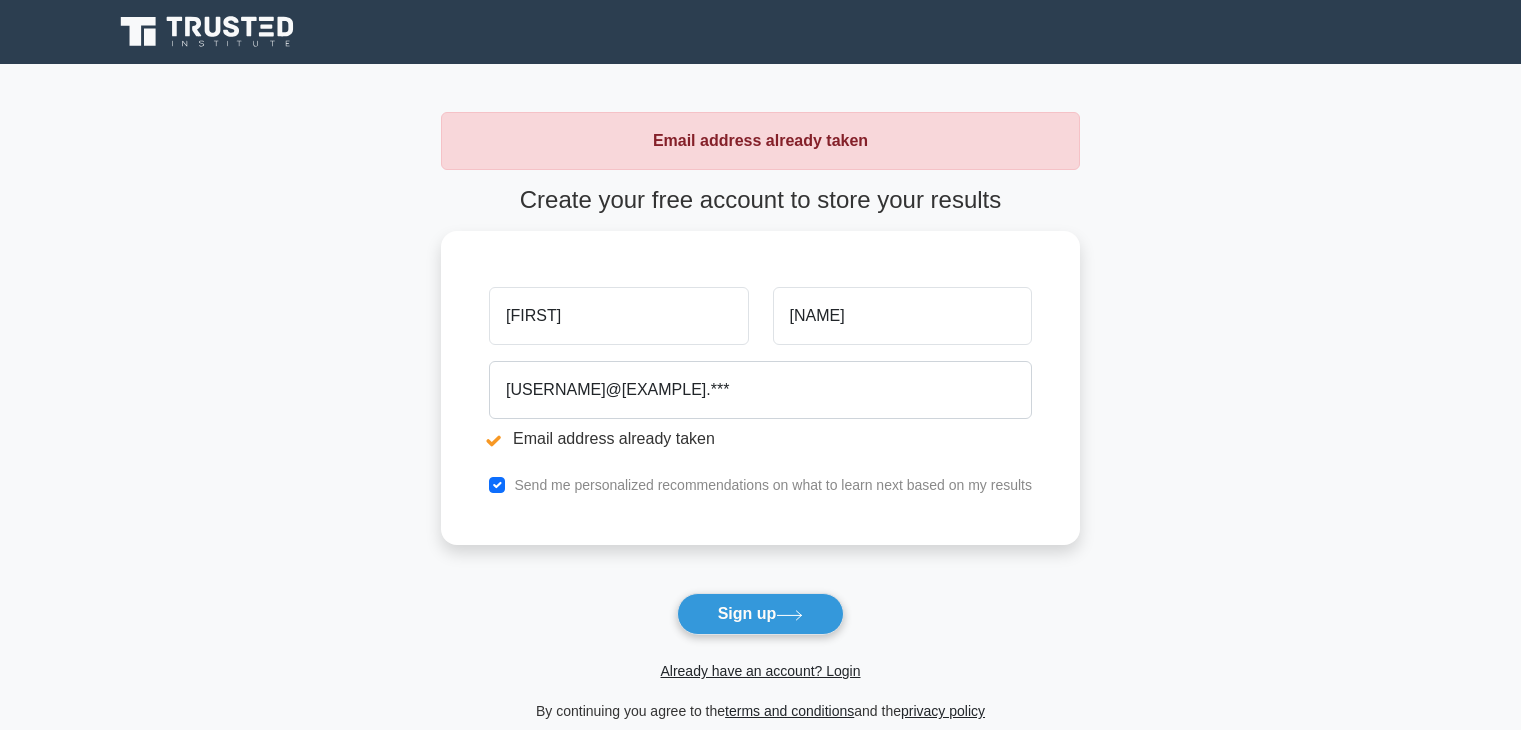 scroll, scrollTop: 0, scrollLeft: 0, axis: both 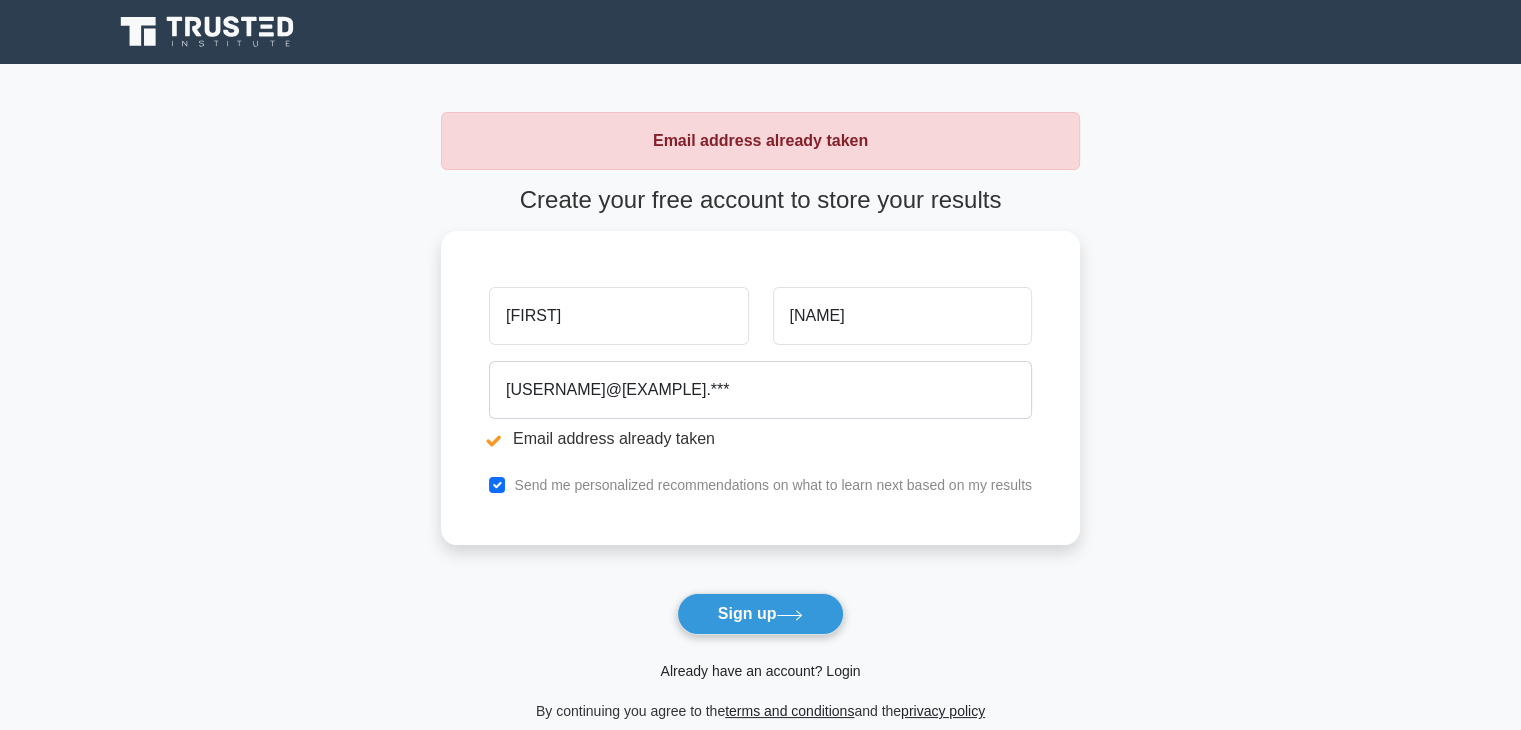 click on "Already have an account? Login" at bounding box center (760, 671) 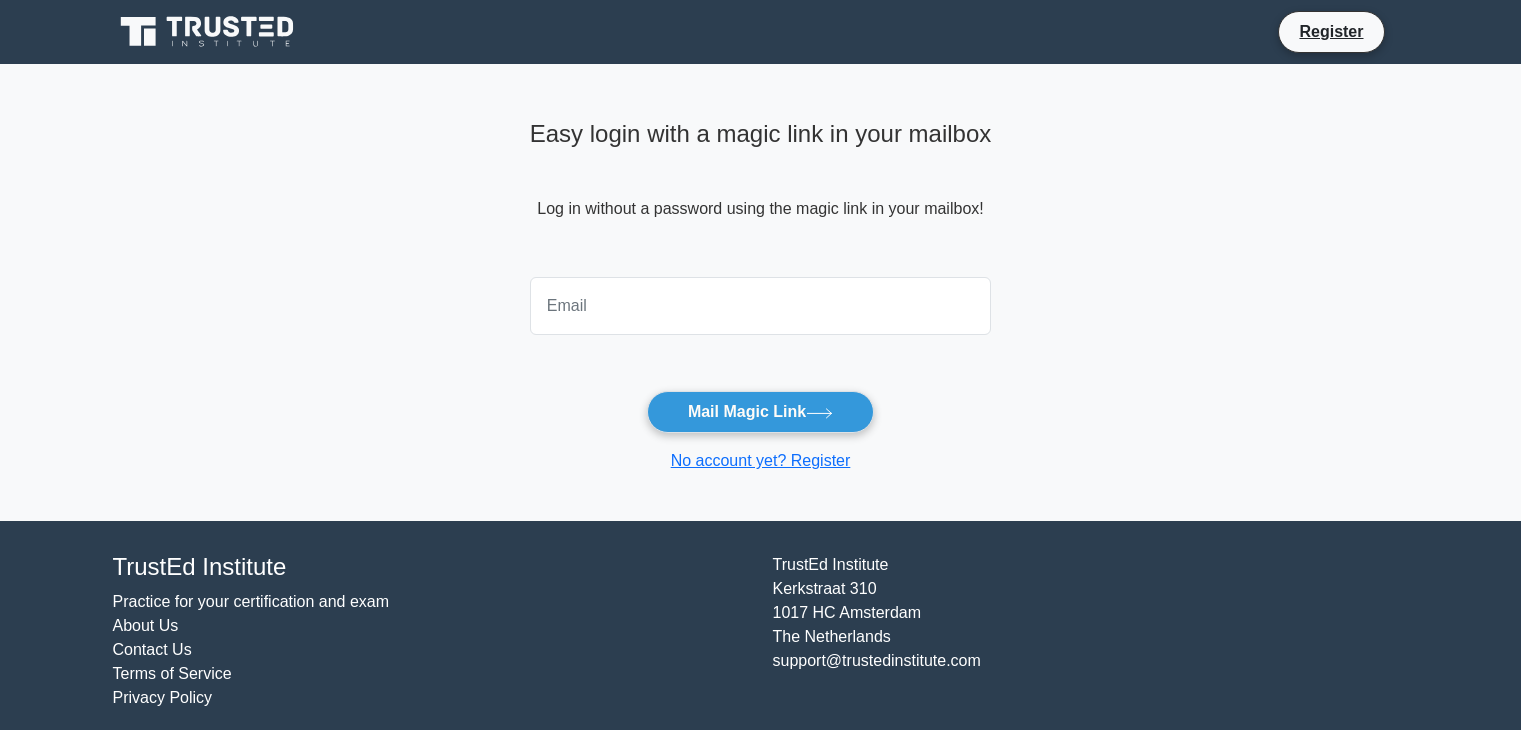 scroll, scrollTop: 0, scrollLeft: 0, axis: both 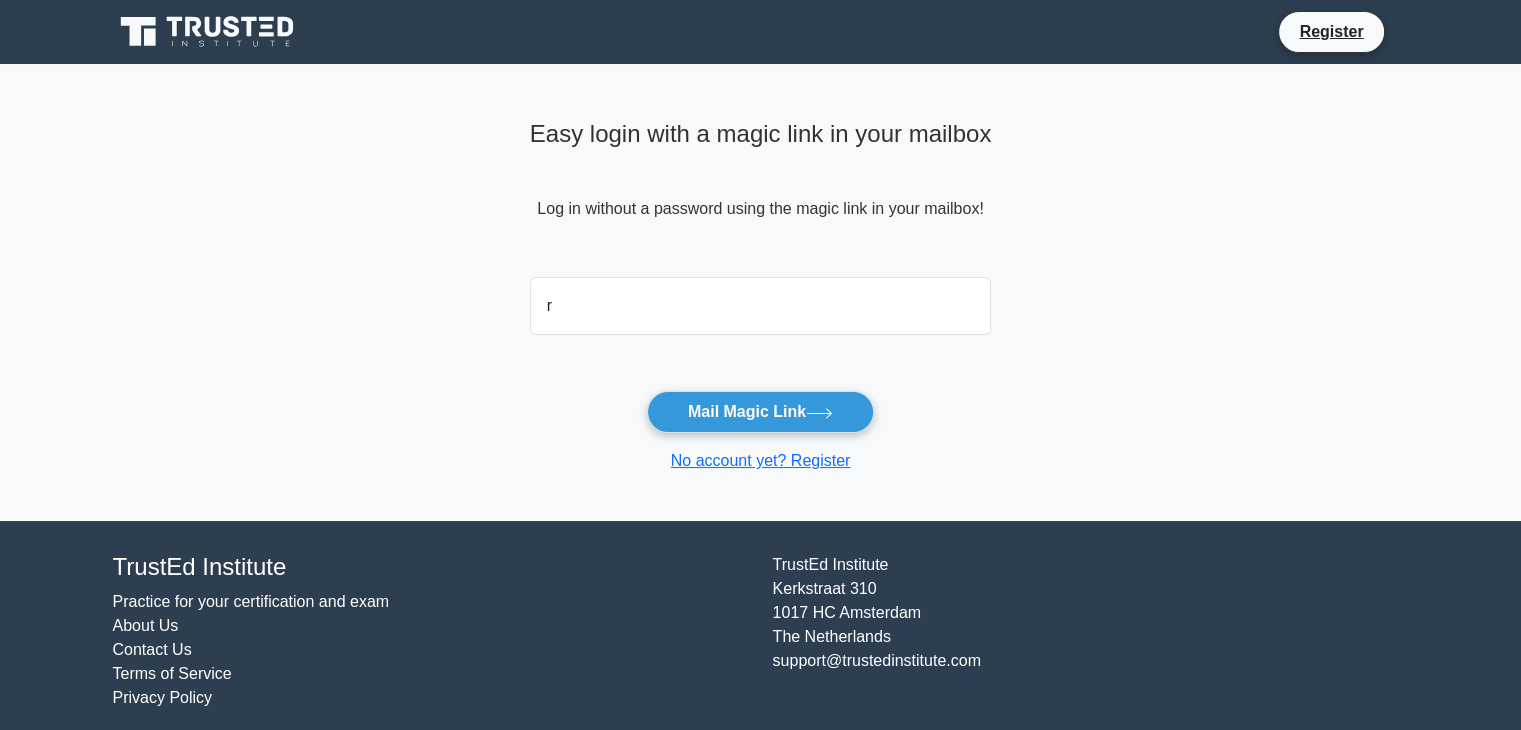 type on "[EMAIL]" 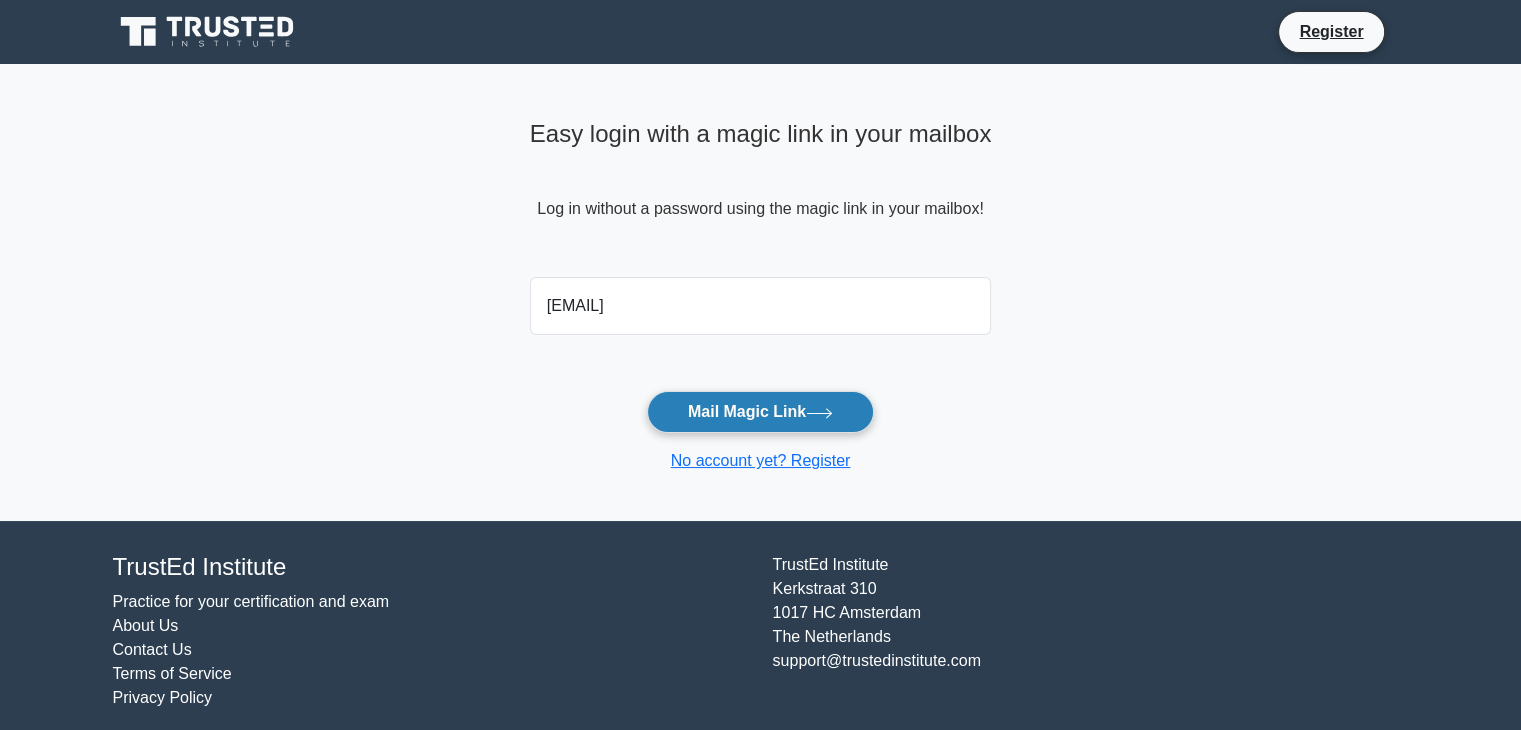 click on "Mail Magic Link" at bounding box center (760, 412) 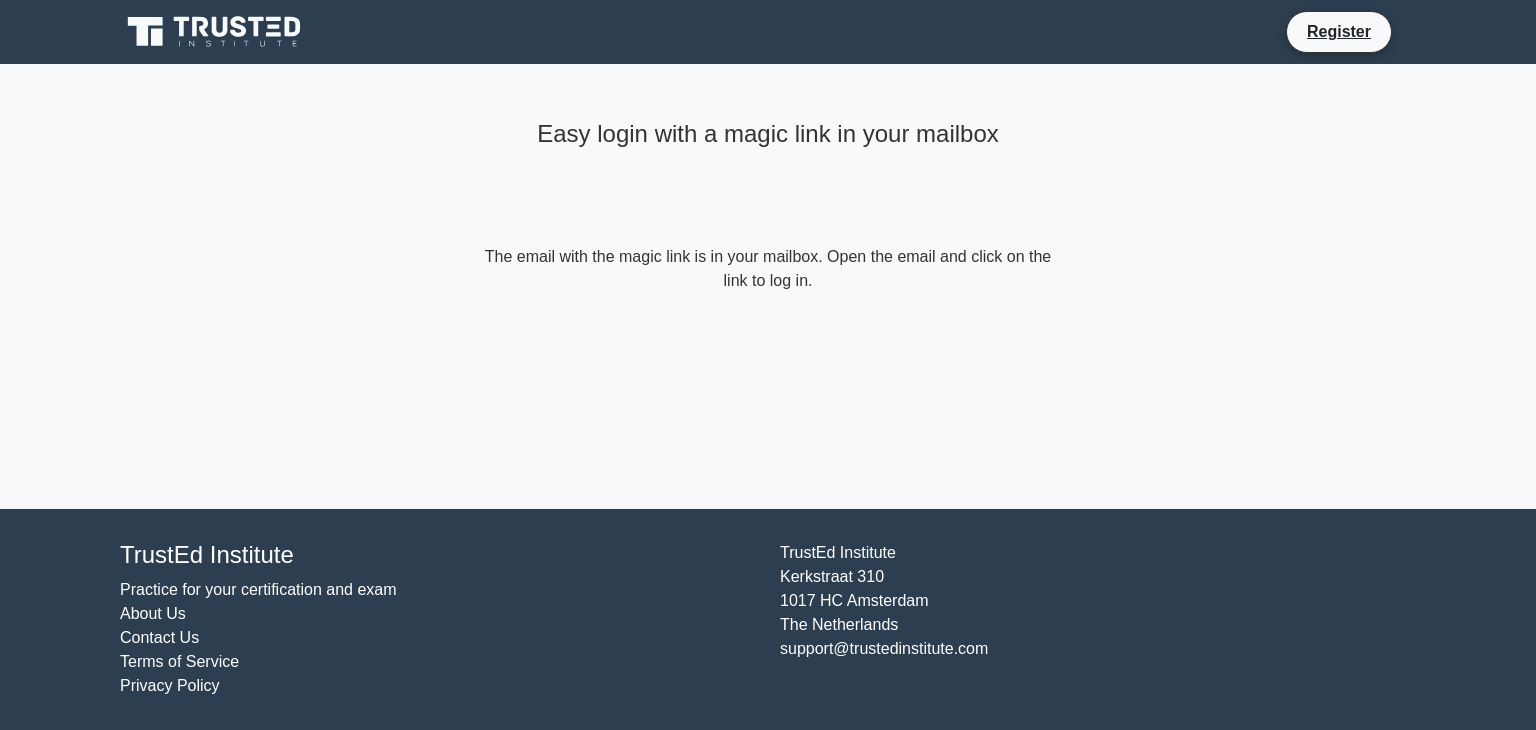 scroll, scrollTop: 0, scrollLeft: 0, axis: both 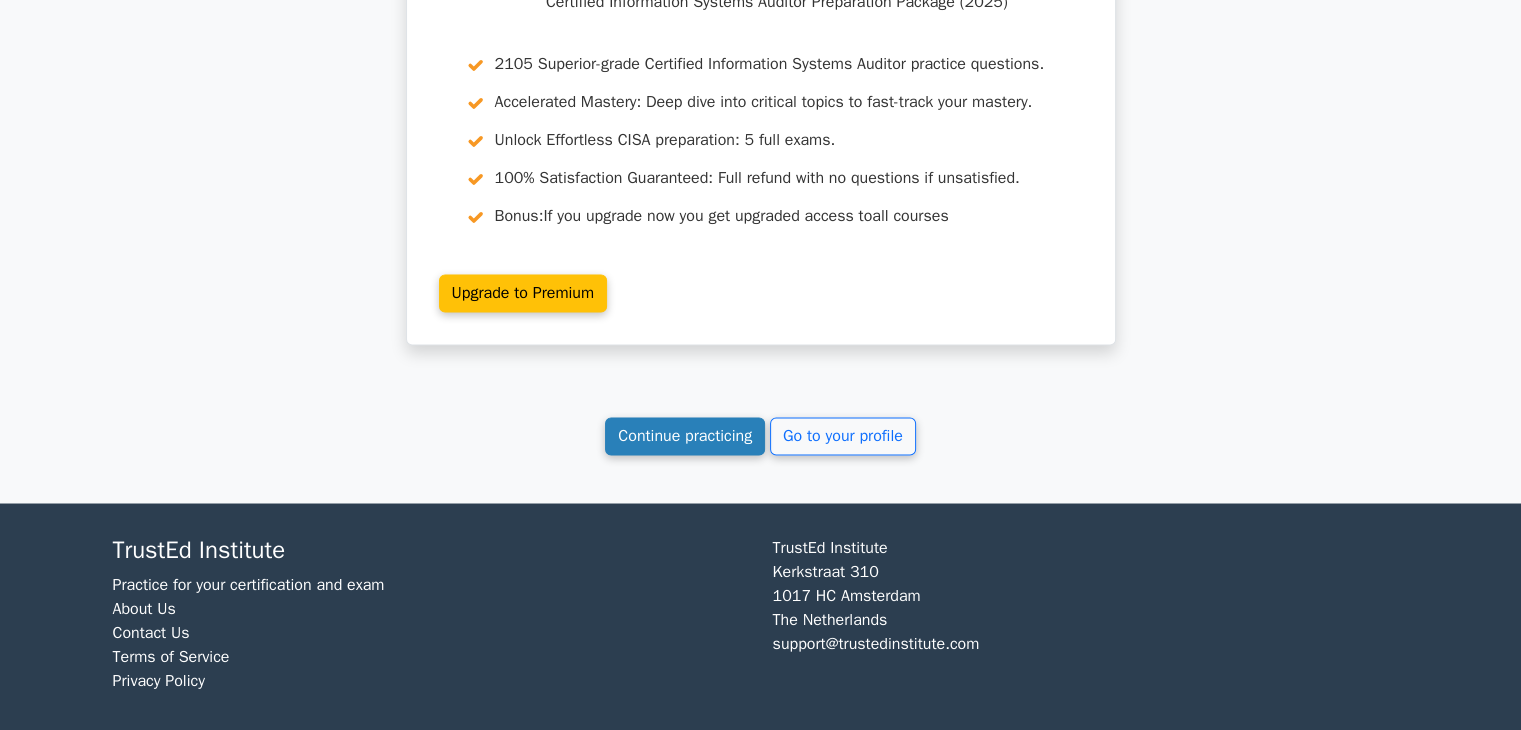 click on "Continue practicing" at bounding box center [685, 436] 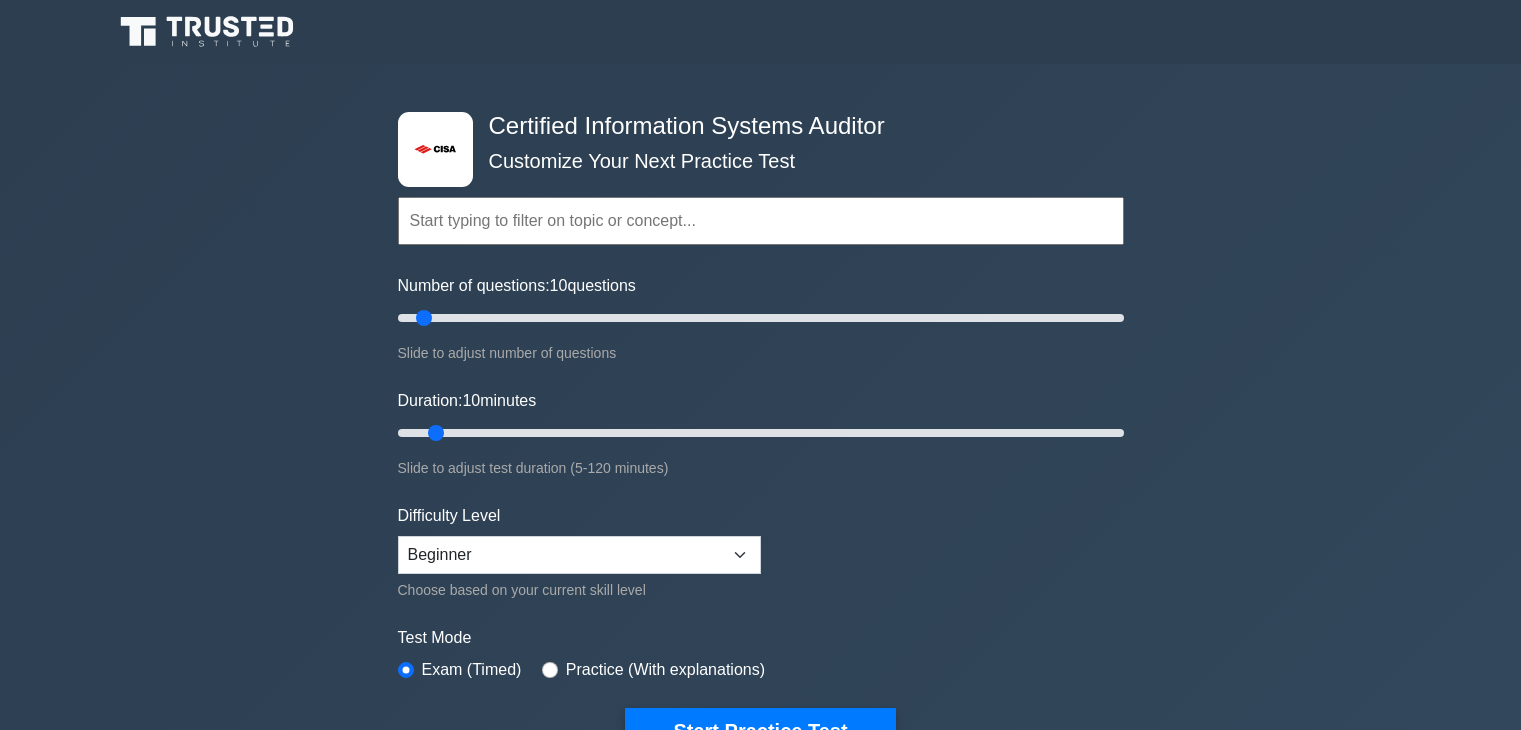 scroll, scrollTop: 0, scrollLeft: 0, axis: both 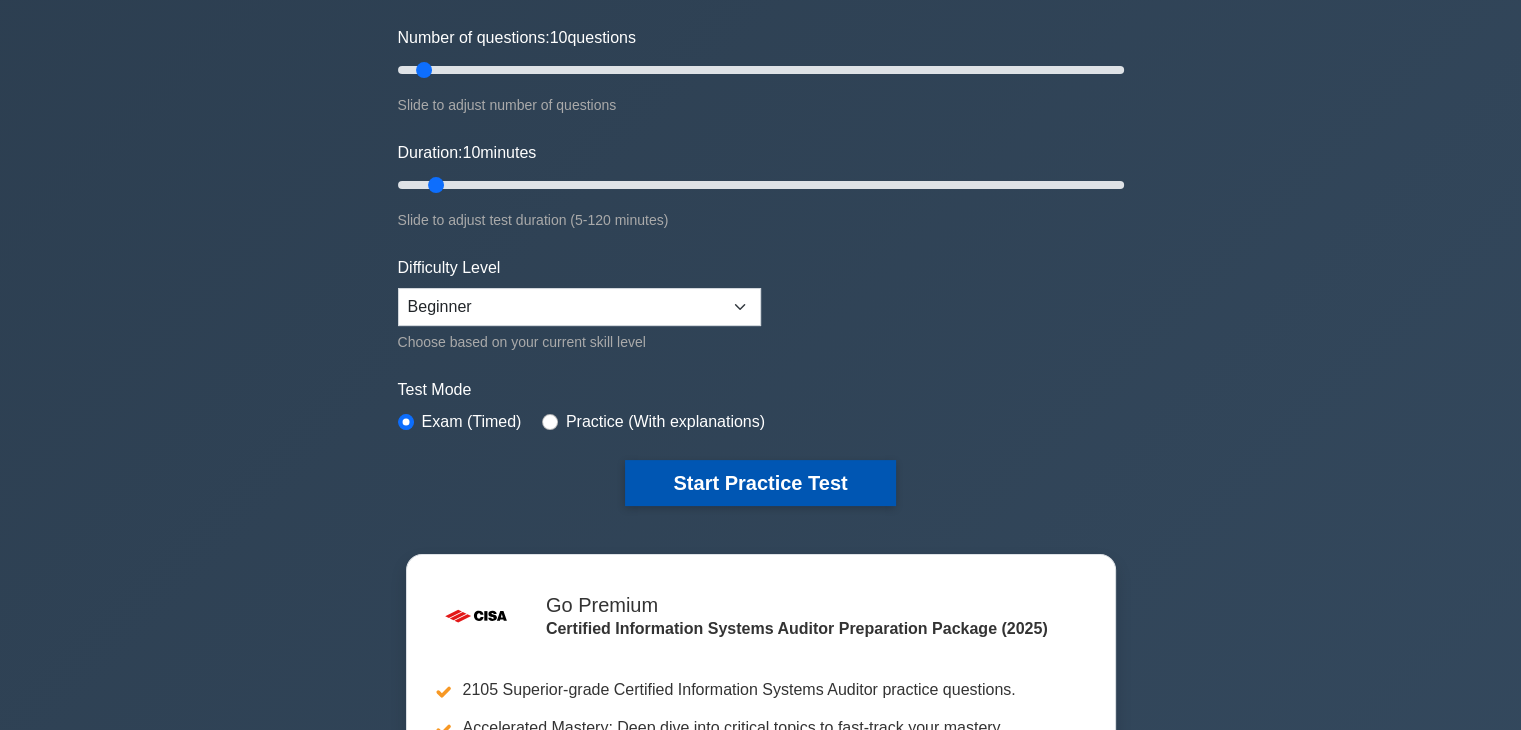 click on "Start Practice Test" at bounding box center (760, 483) 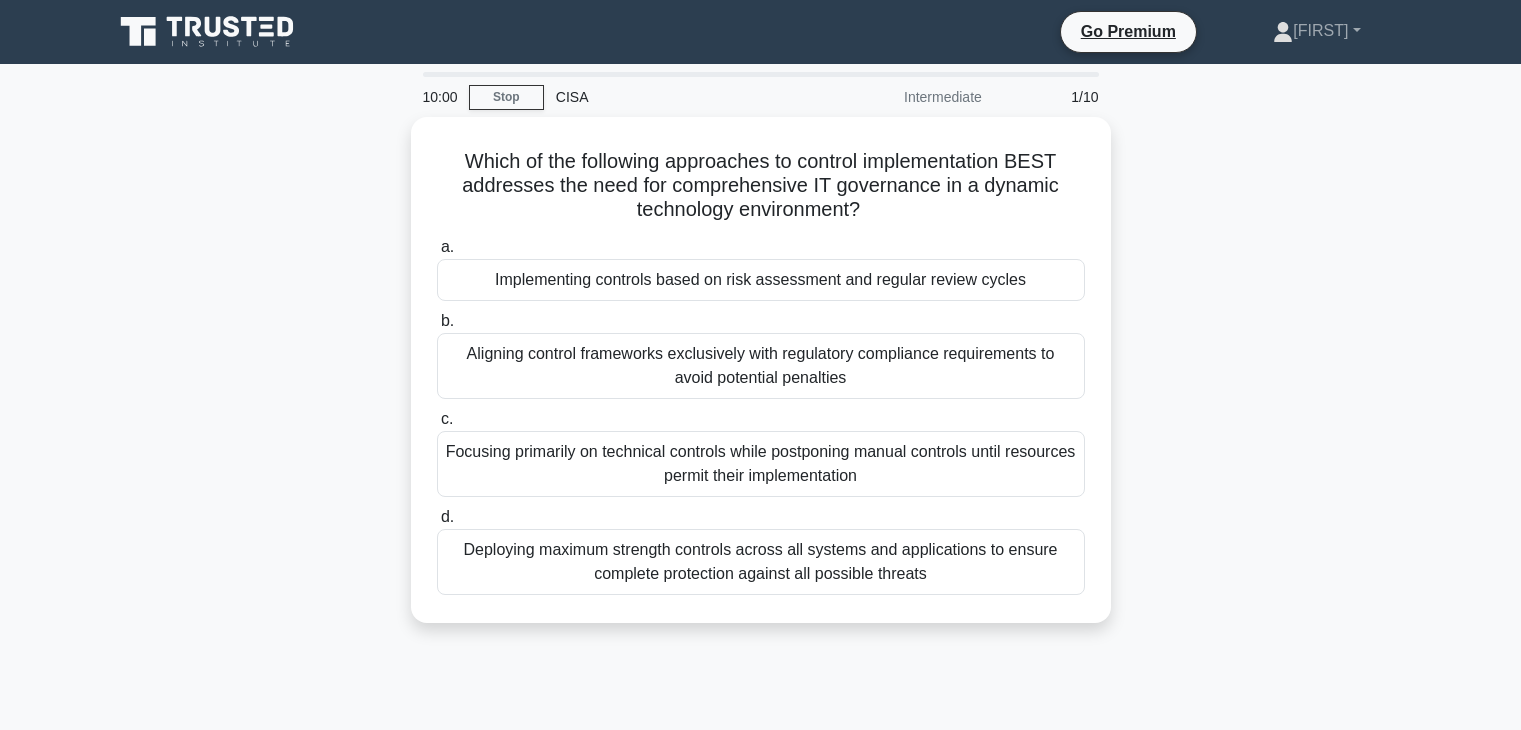 scroll, scrollTop: 0, scrollLeft: 0, axis: both 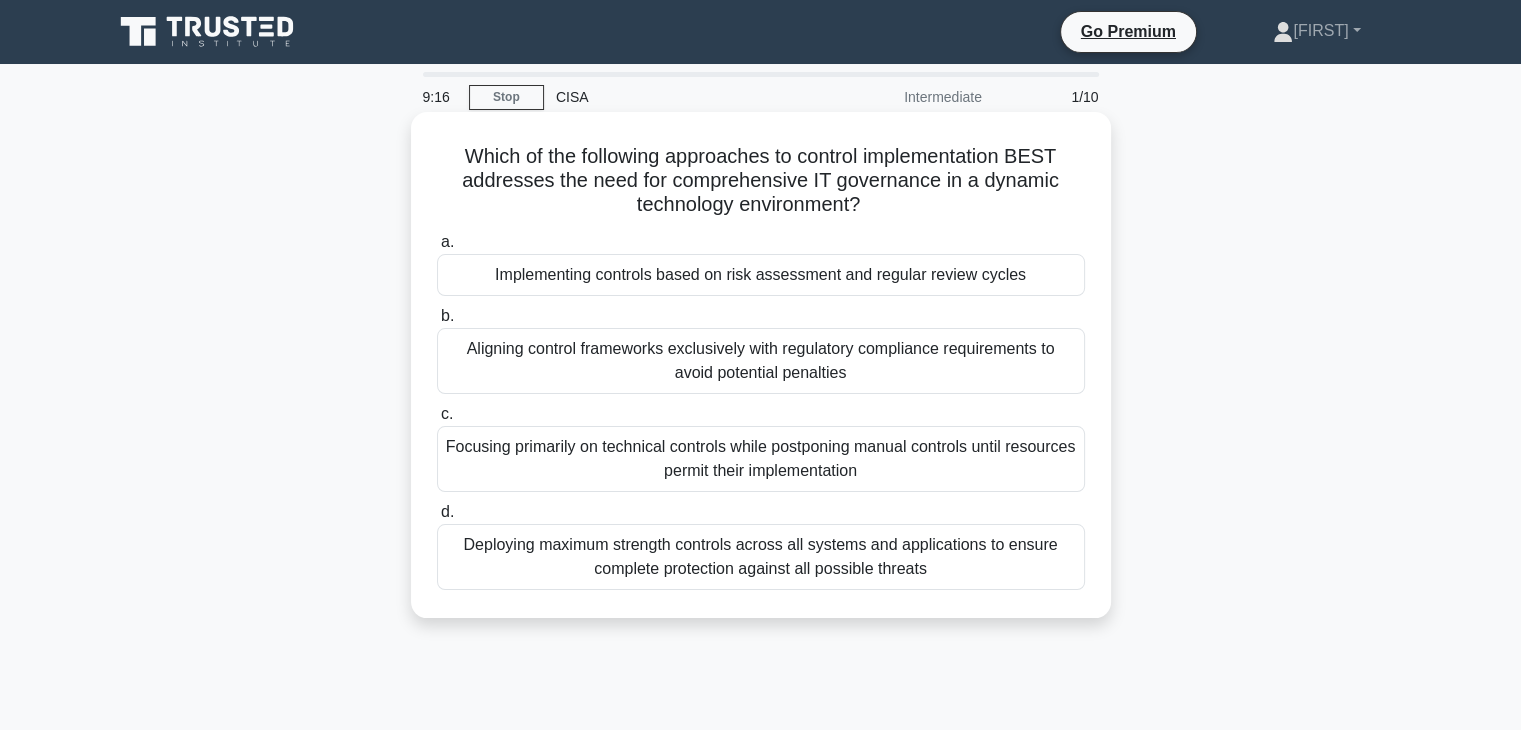 click on "Deploying maximum strength controls across all systems and applications to ensure complete protection against all possible threats" at bounding box center [761, 557] 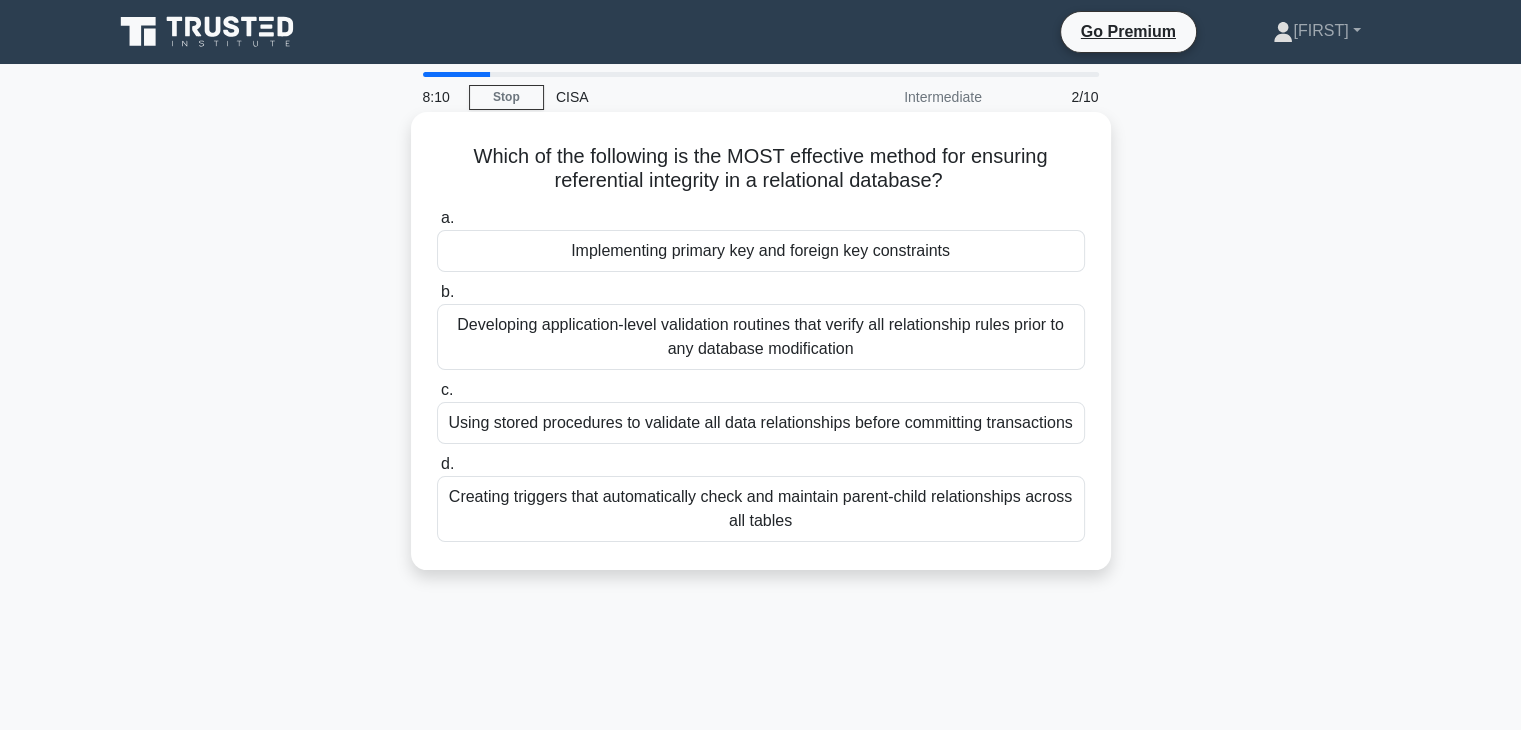 click on "Using stored procedures to validate all data relationships before committing transactions" at bounding box center (761, 423) 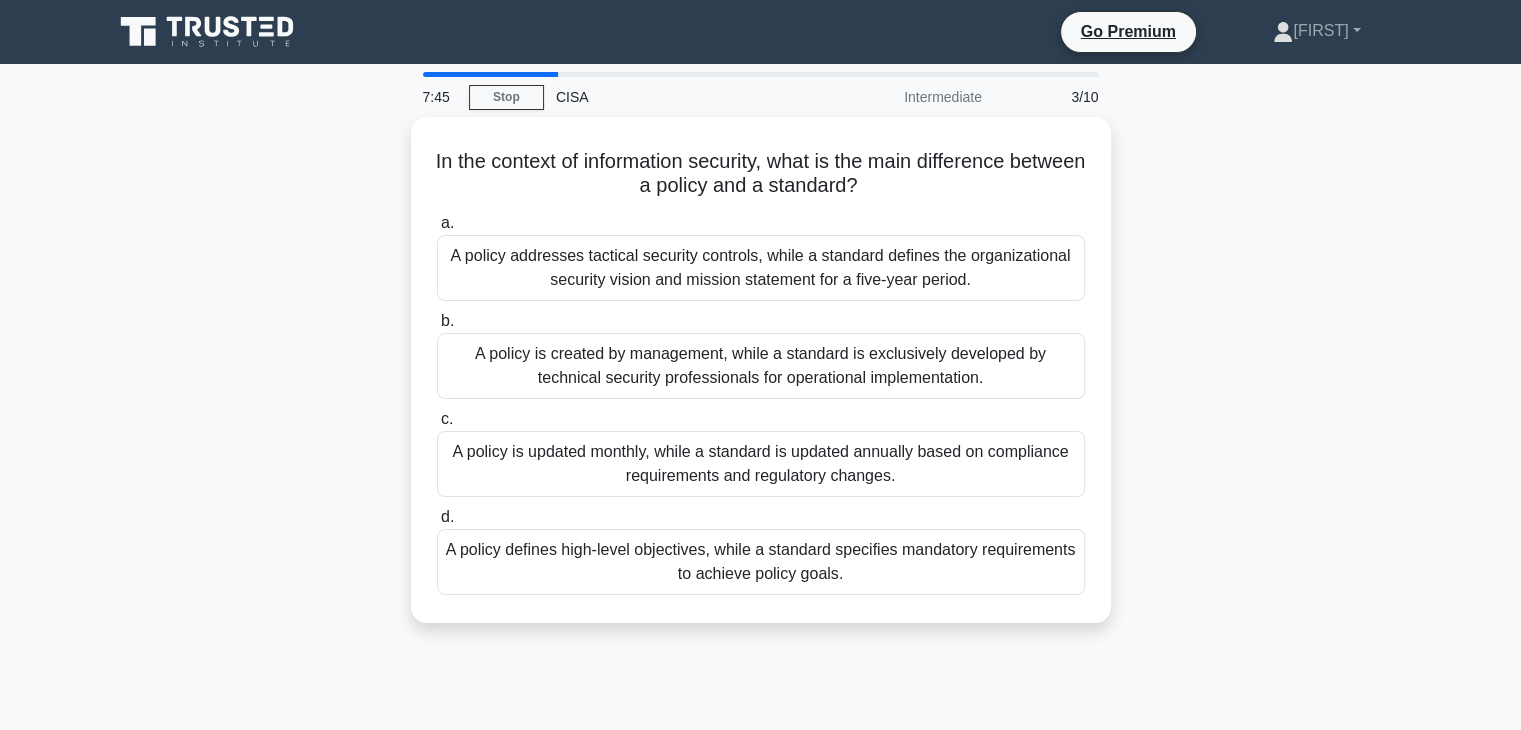 click on "In the context of information security, what is the main difference between a policy and a standard?
.spinner_0XTQ{transform-origin:center;animation:spinner_y6GP .75s linear infinite}@keyframes spinner_y6GP{100%{transform:rotate(360deg)}}
a.
A policy addresses tactical security controls, while a standard defines the organizational security vision and mission statement for a five-year period.
b. c." at bounding box center (761, 382) 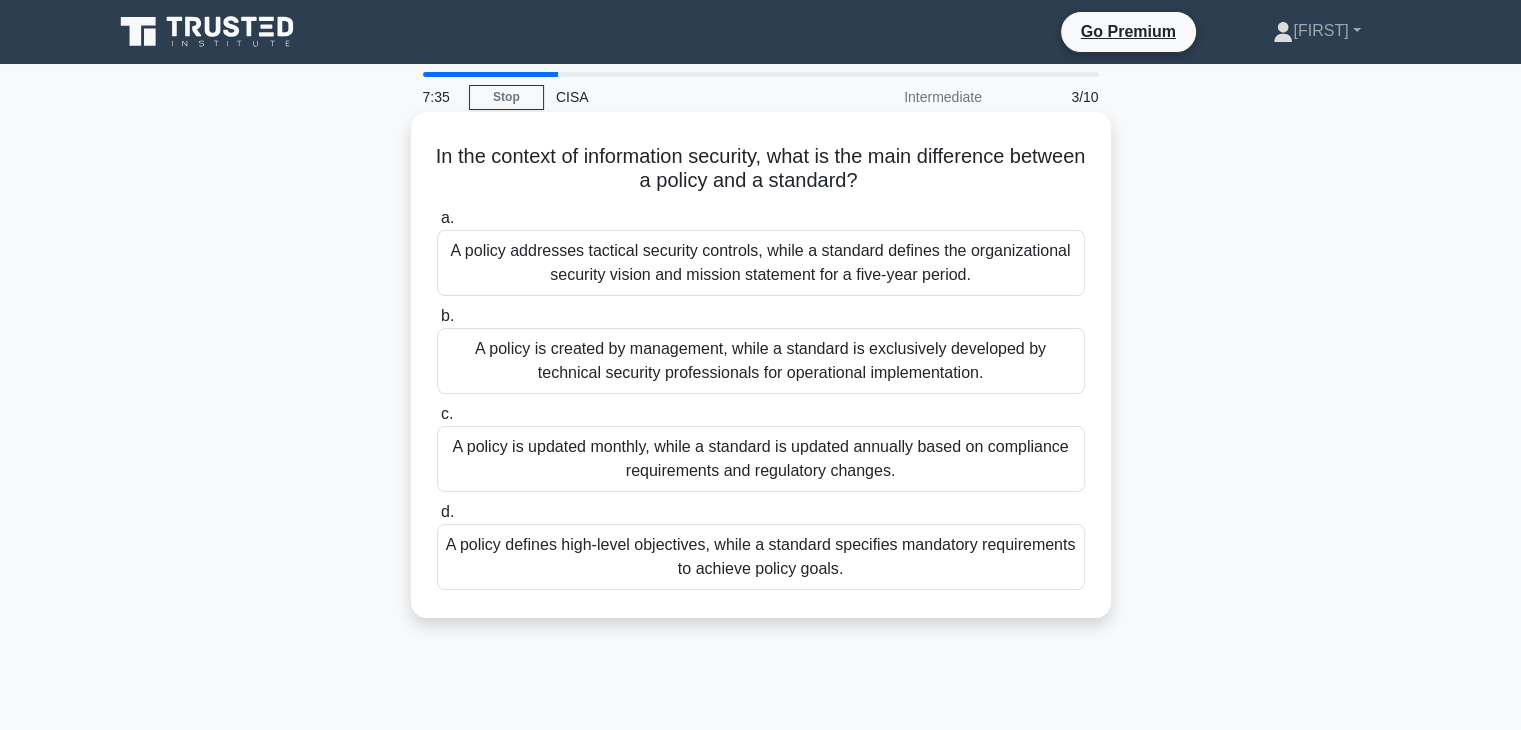 click on "A policy defines high-level objectives, while a standard specifies mandatory requirements to achieve policy goals." at bounding box center [761, 557] 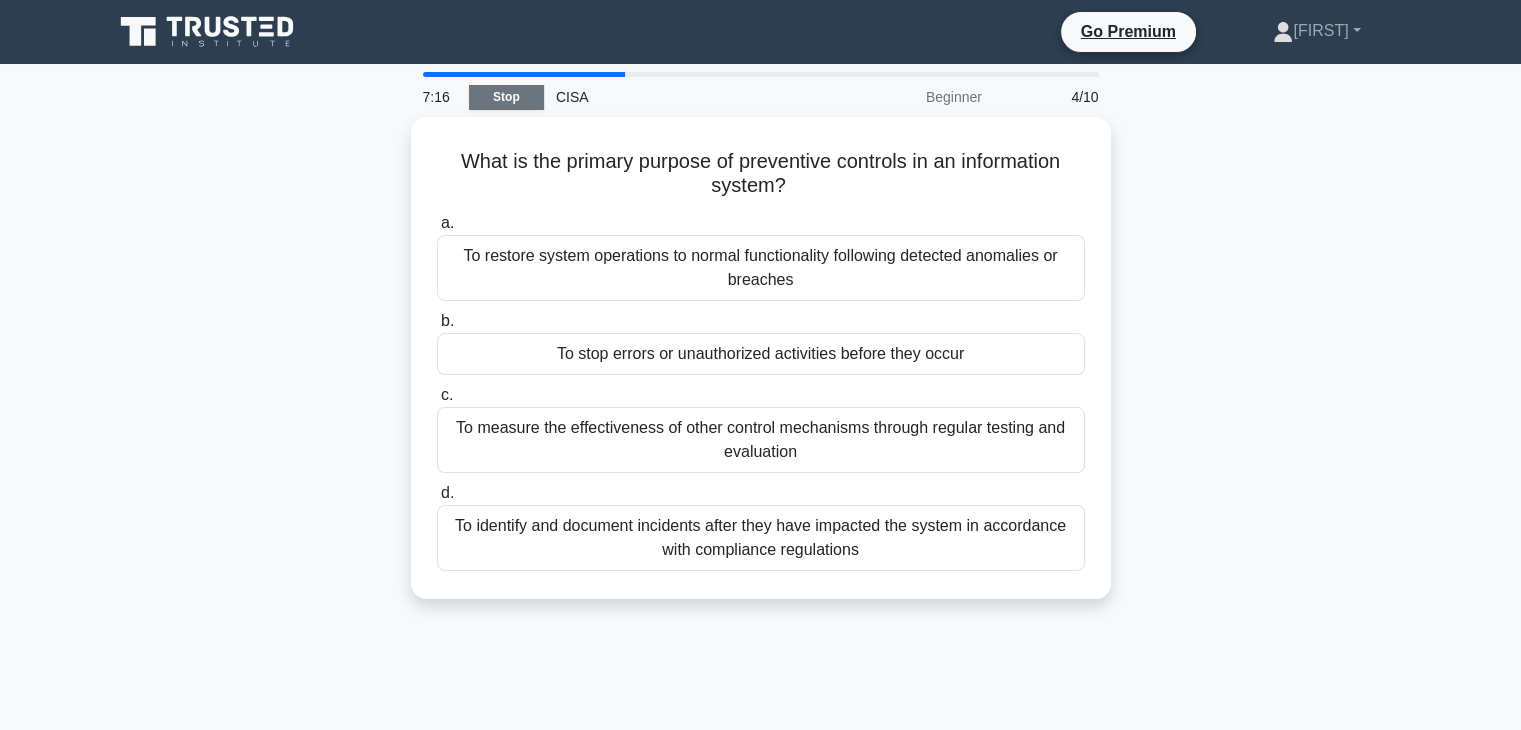 click on "Stop" at bounding box center [506, 97] 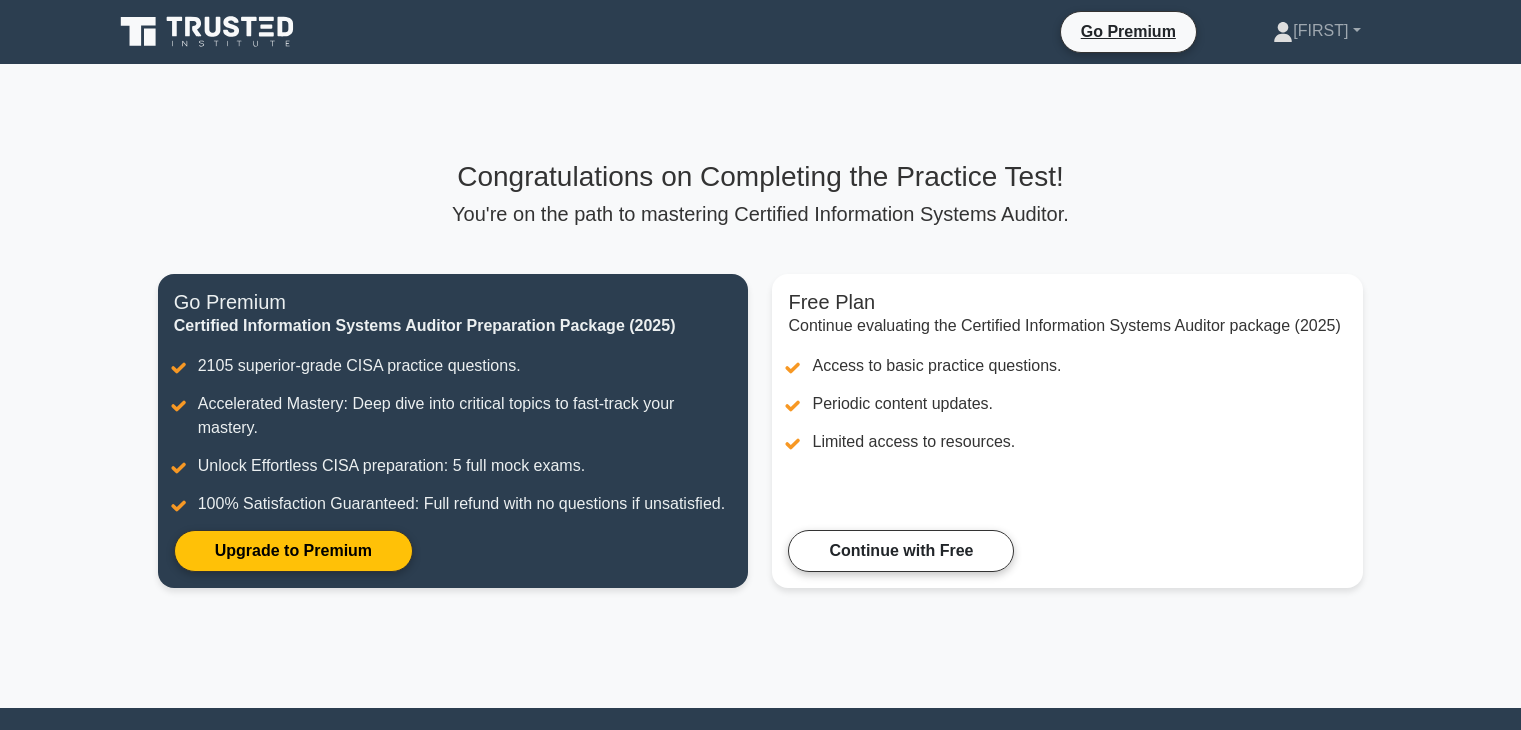 scroll, scrollTop: 0, scrollLeft: 0, axis: both 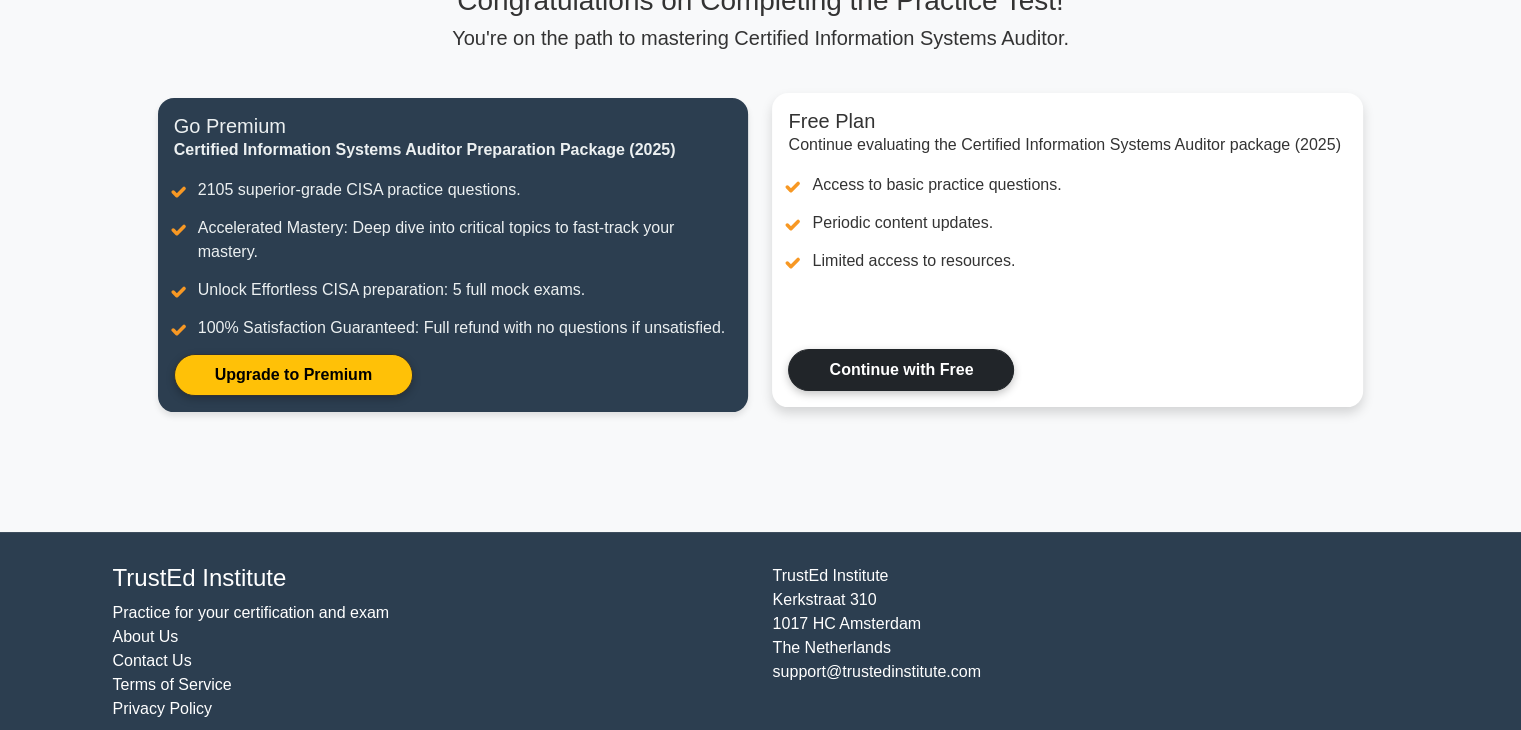 click on "Continue with Free" at bounding box center (901, 370) 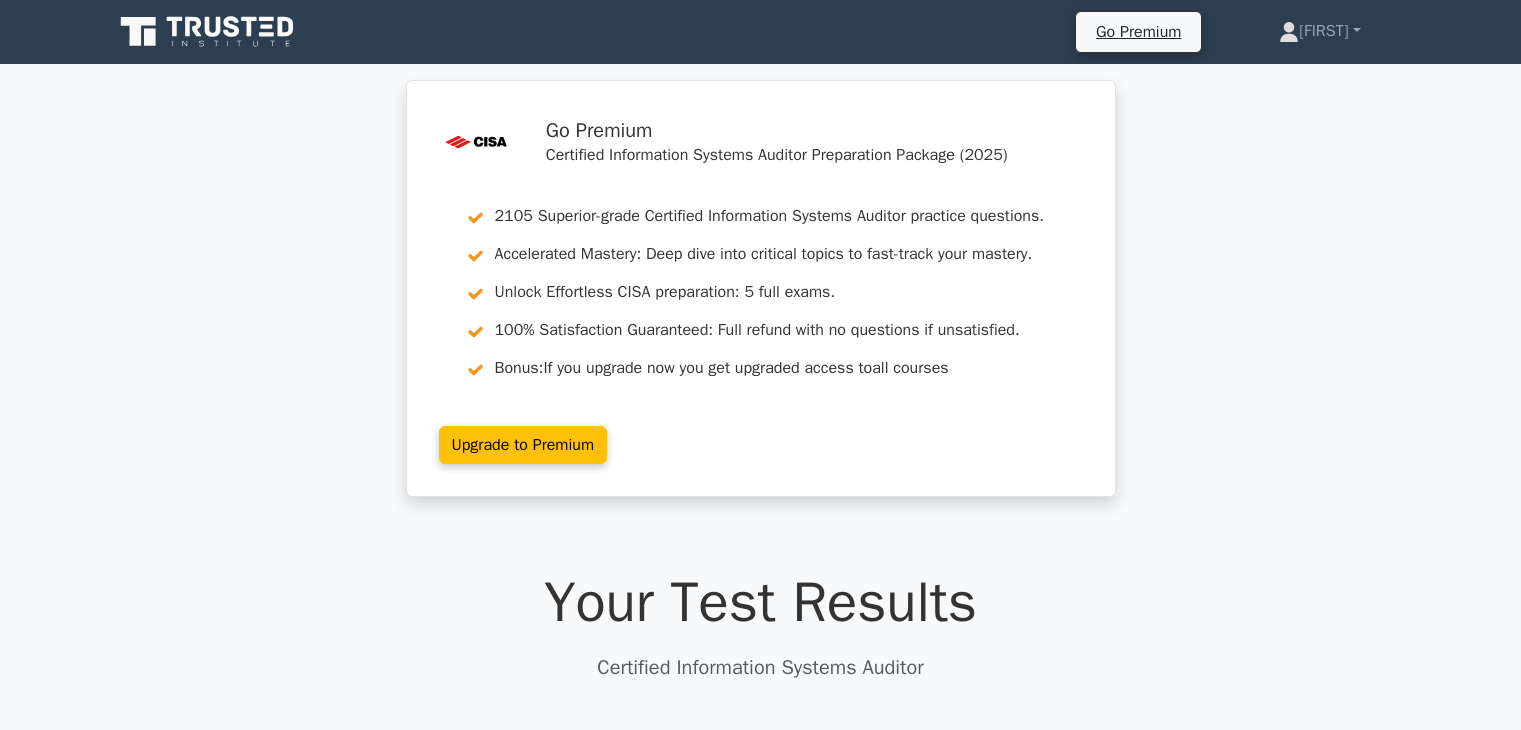 scroll, scrollTop: 0, scrollLeft: 0, axis: both 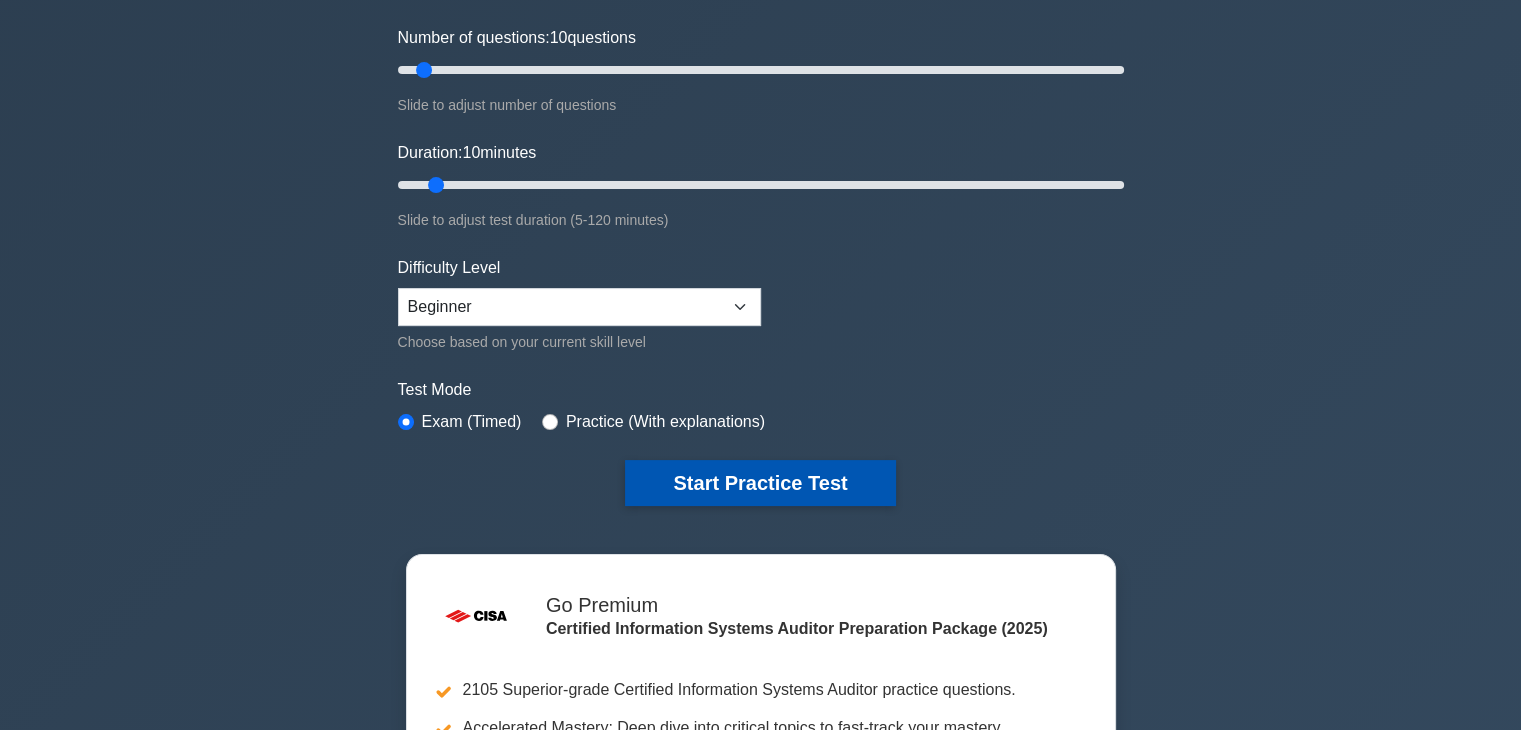 click on "Start Practice Test" at bounding box center [760, 483] 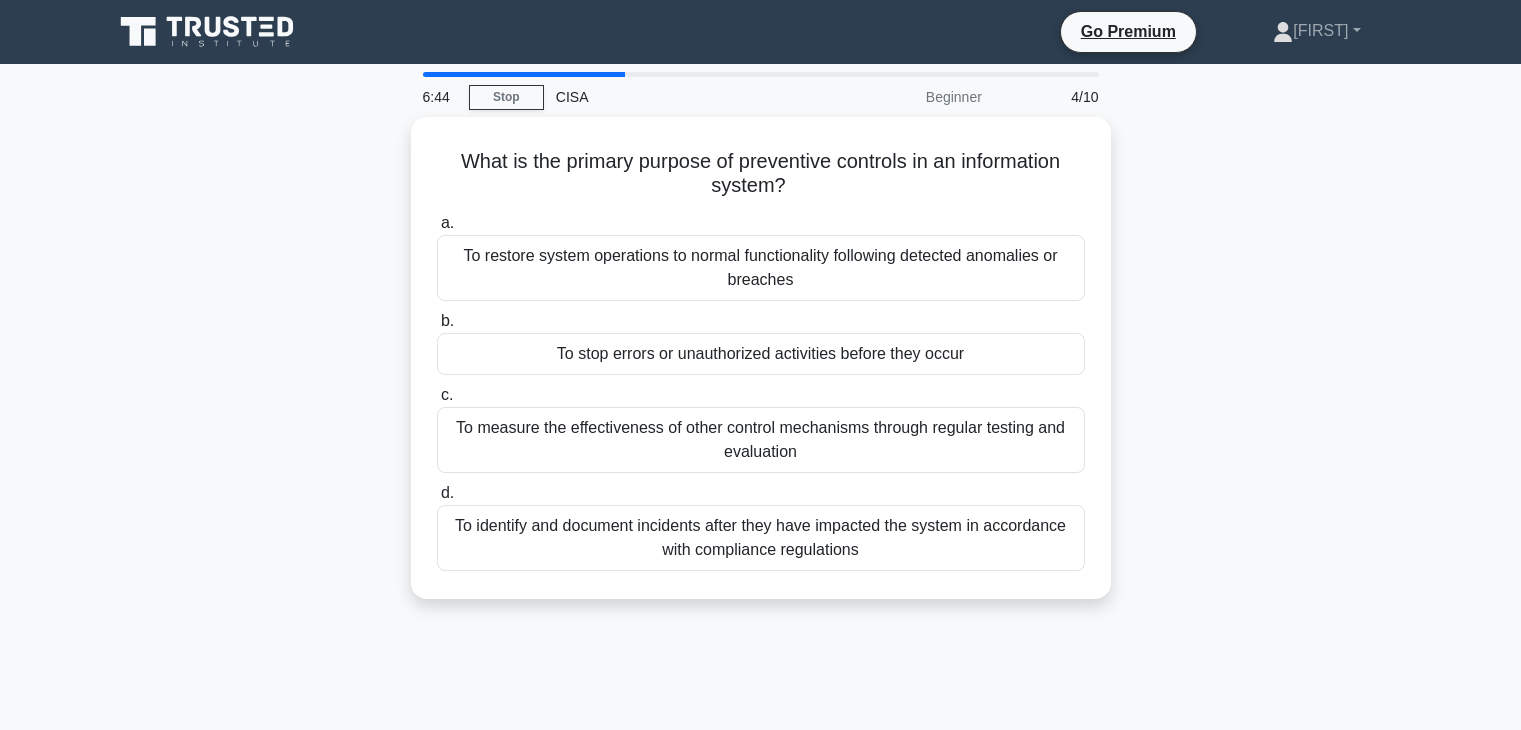 scroll, scrollTop: 0, scrollLeft: 0, axis: both 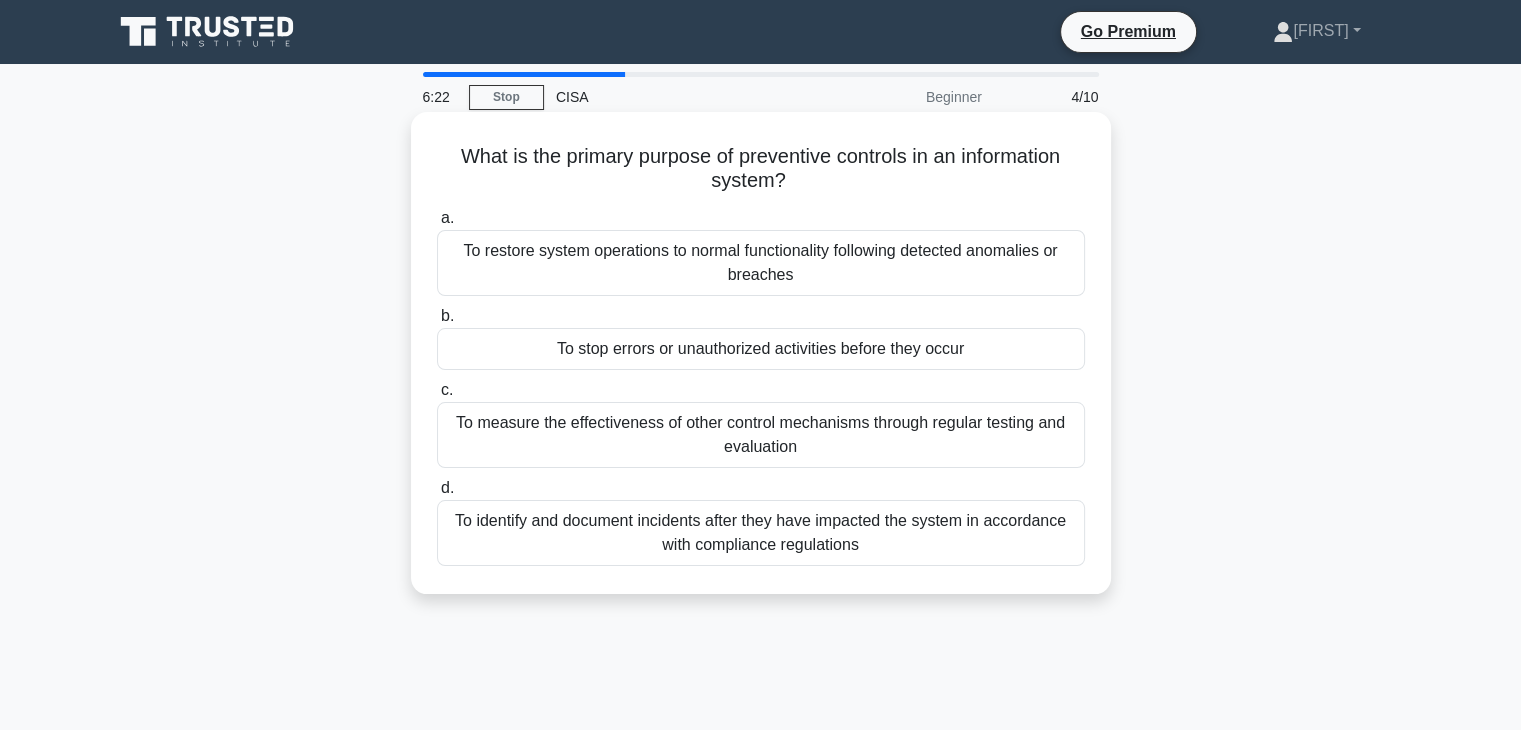 click on "To stop errors or unauthorized activities before they occur" at bounding box center [761, 349] 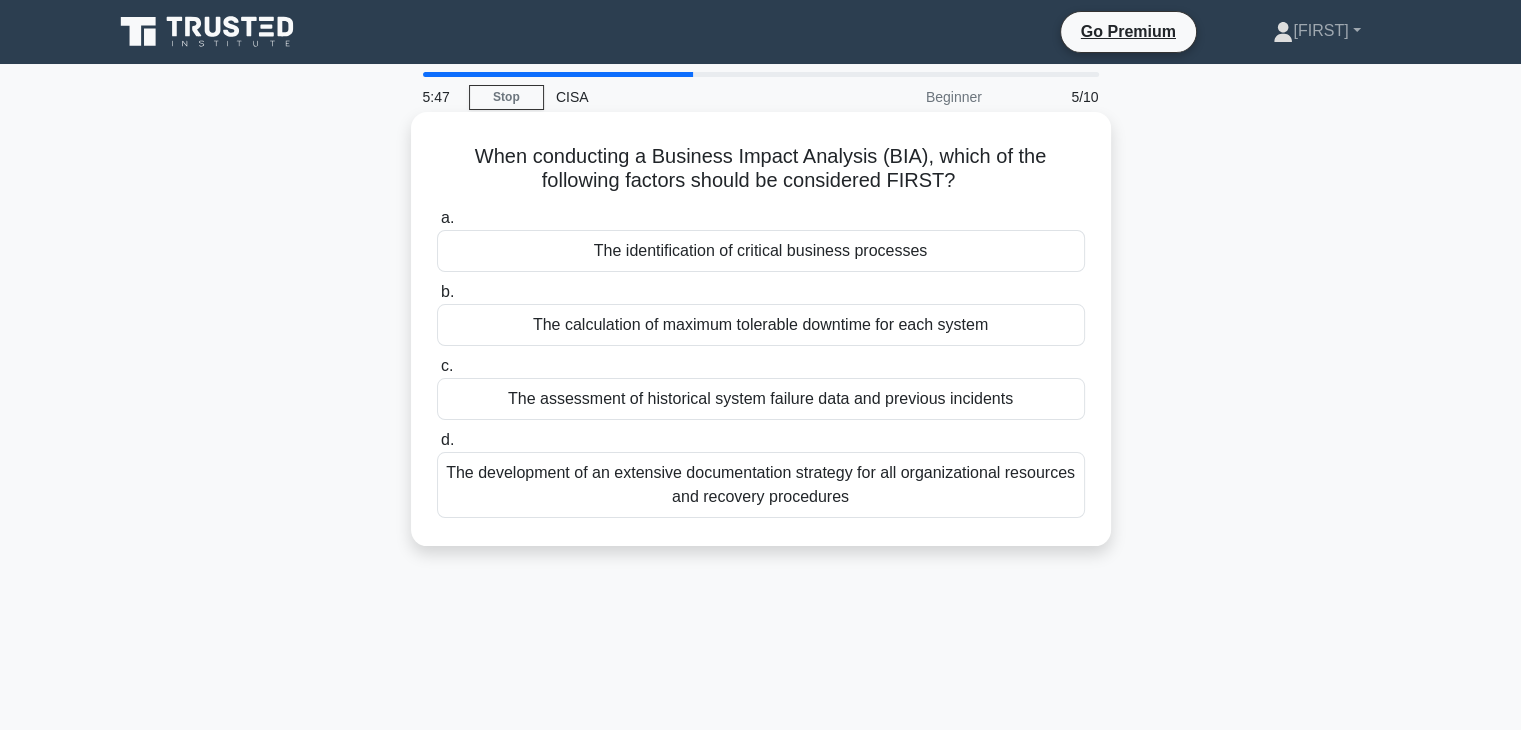 click on "The identification of critical business processes" at bounding box center [761, 251] 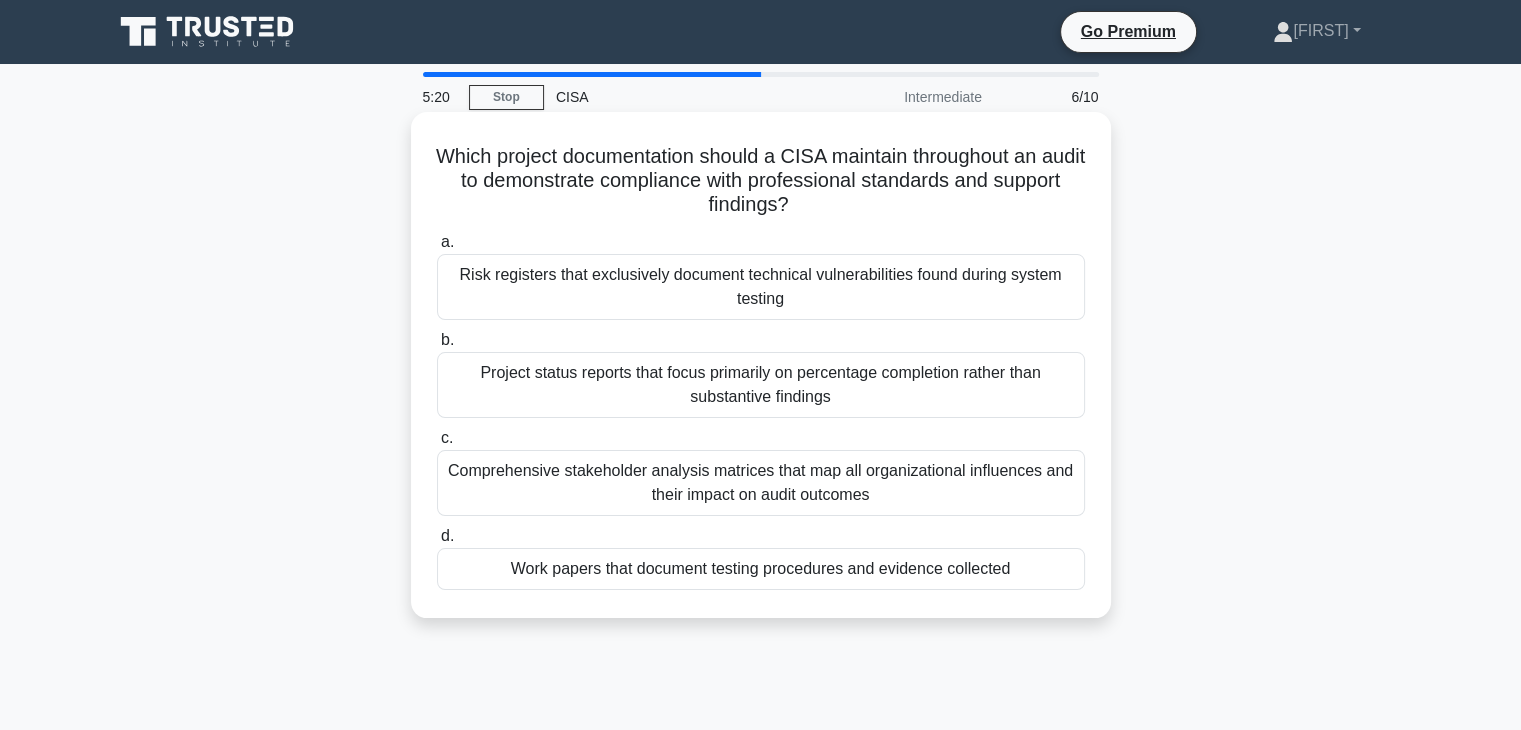 click on "Work papers that document testing procedures and evidence collected" at bounding box center (761, 569) 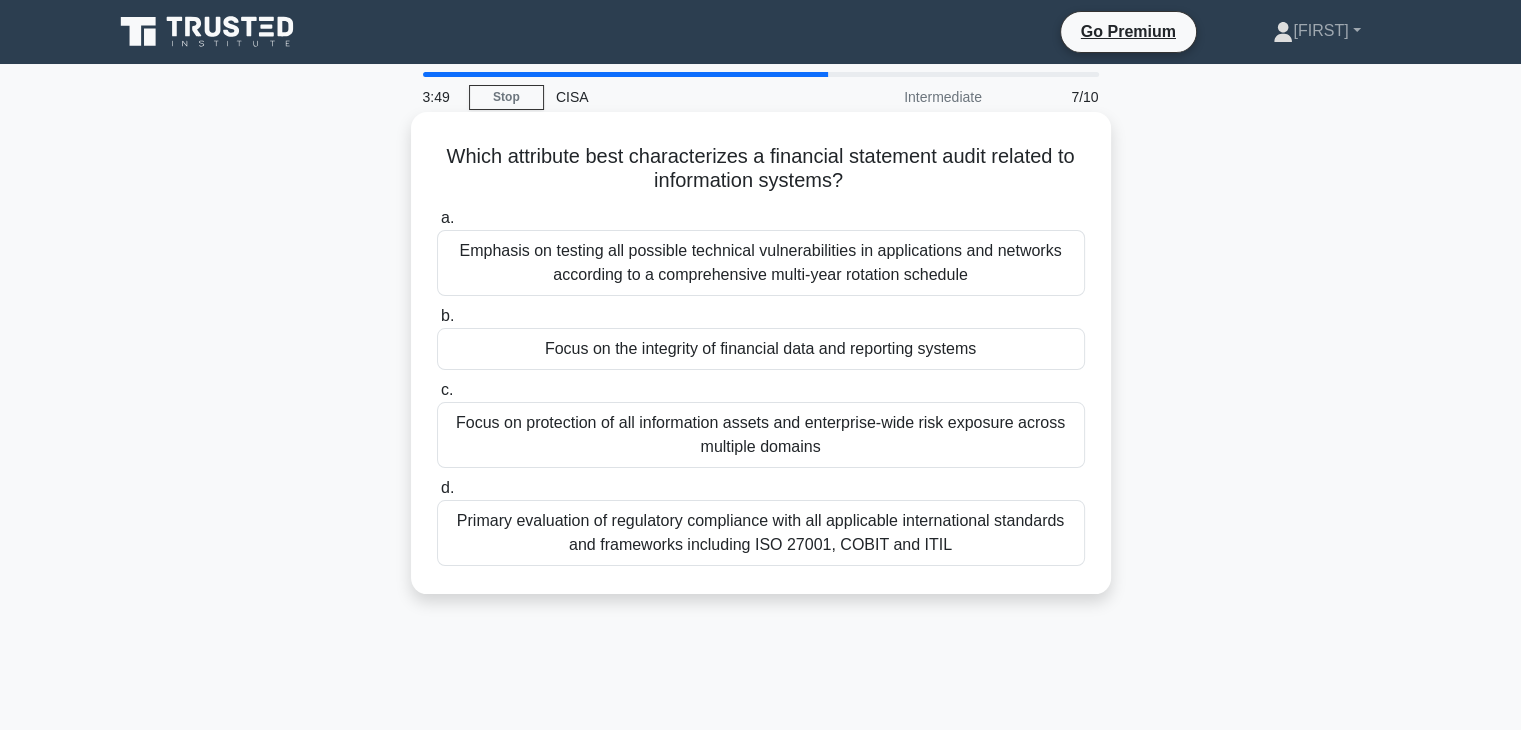 click on "Focus on protection of all information assets and enterprise-wide risk exposure across multiple domains" at bounding box center (761, 435) 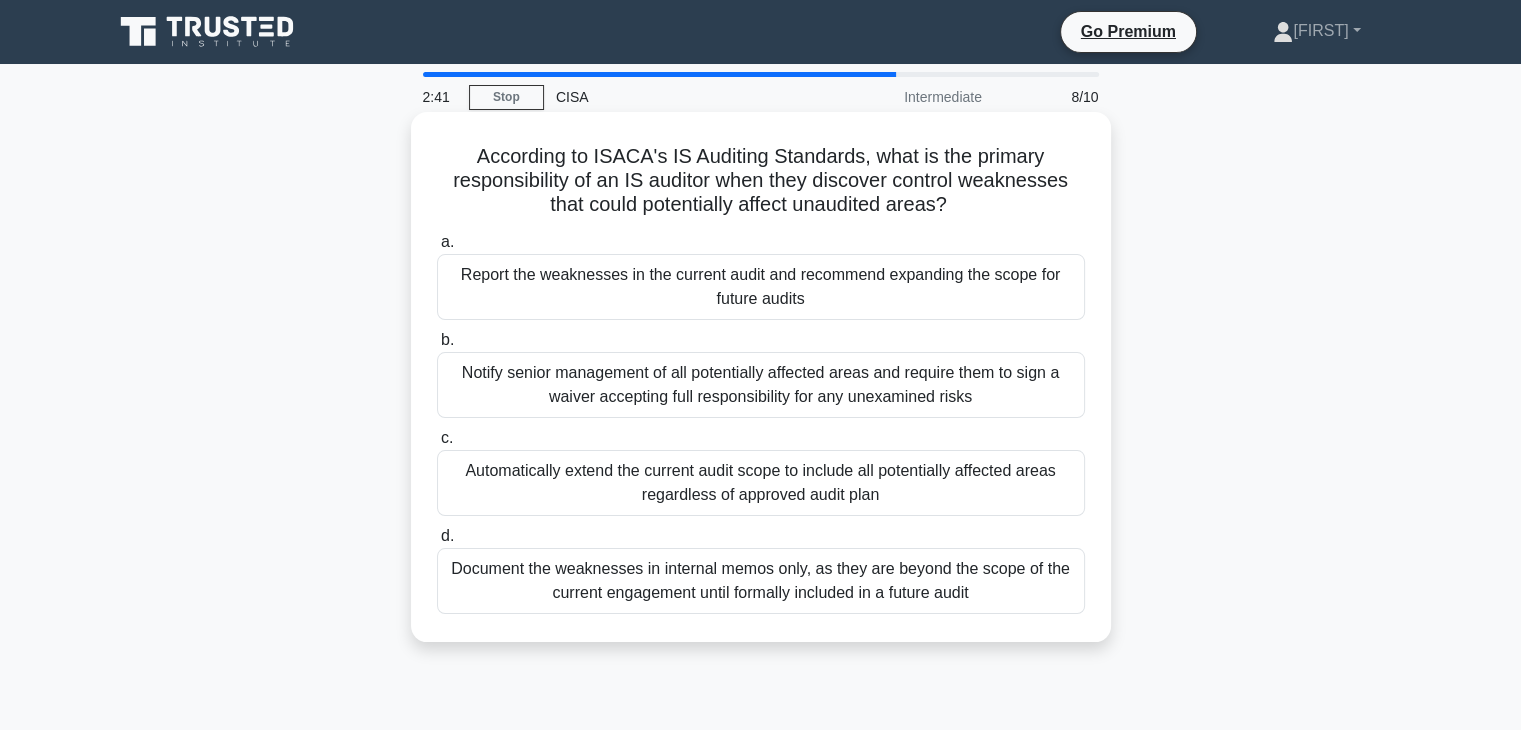 click on "Report the weaknesses in the current audit and recommend expanding the scope for future audits" at bounding box center (761, 287) 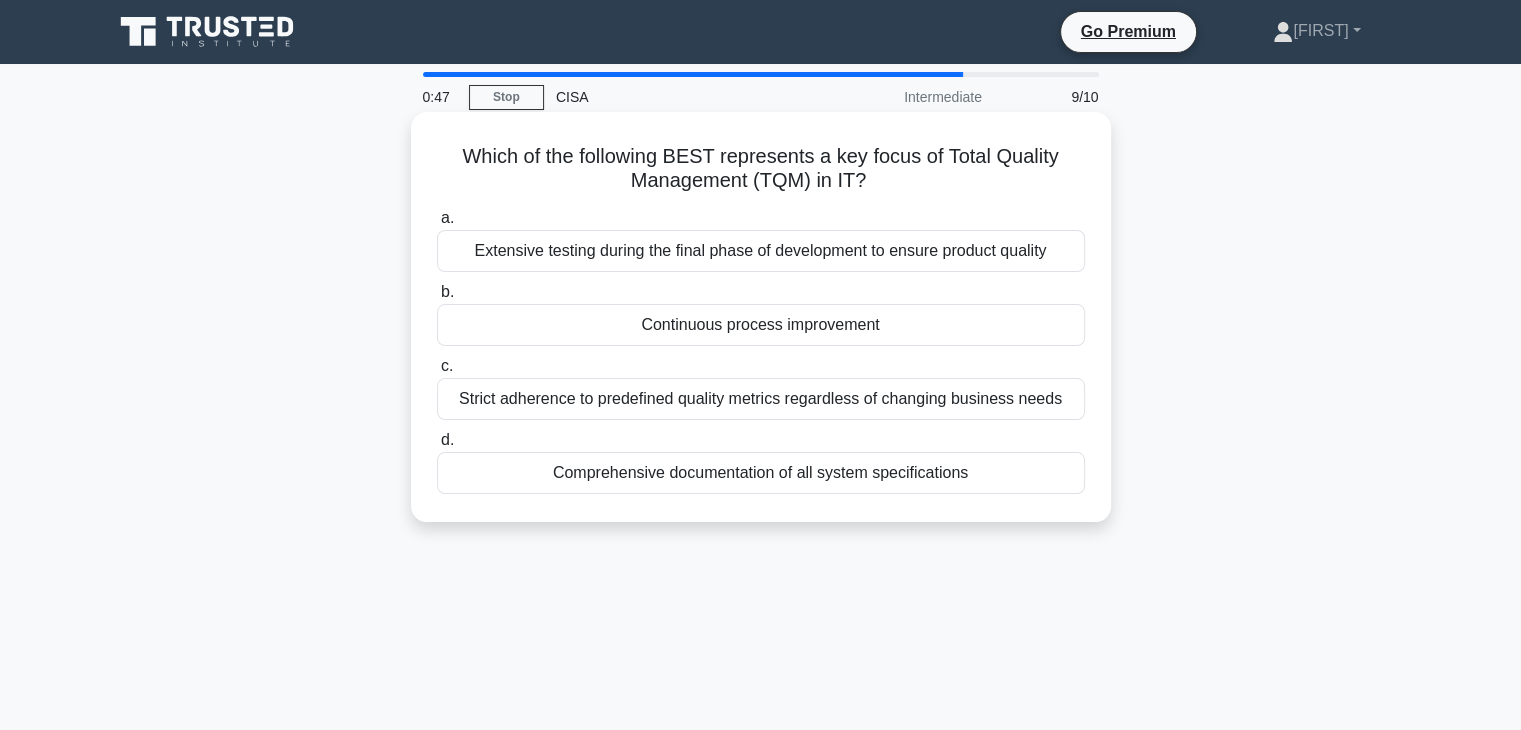 click on "Continuous process improvement" at bounding box center [761, 325] 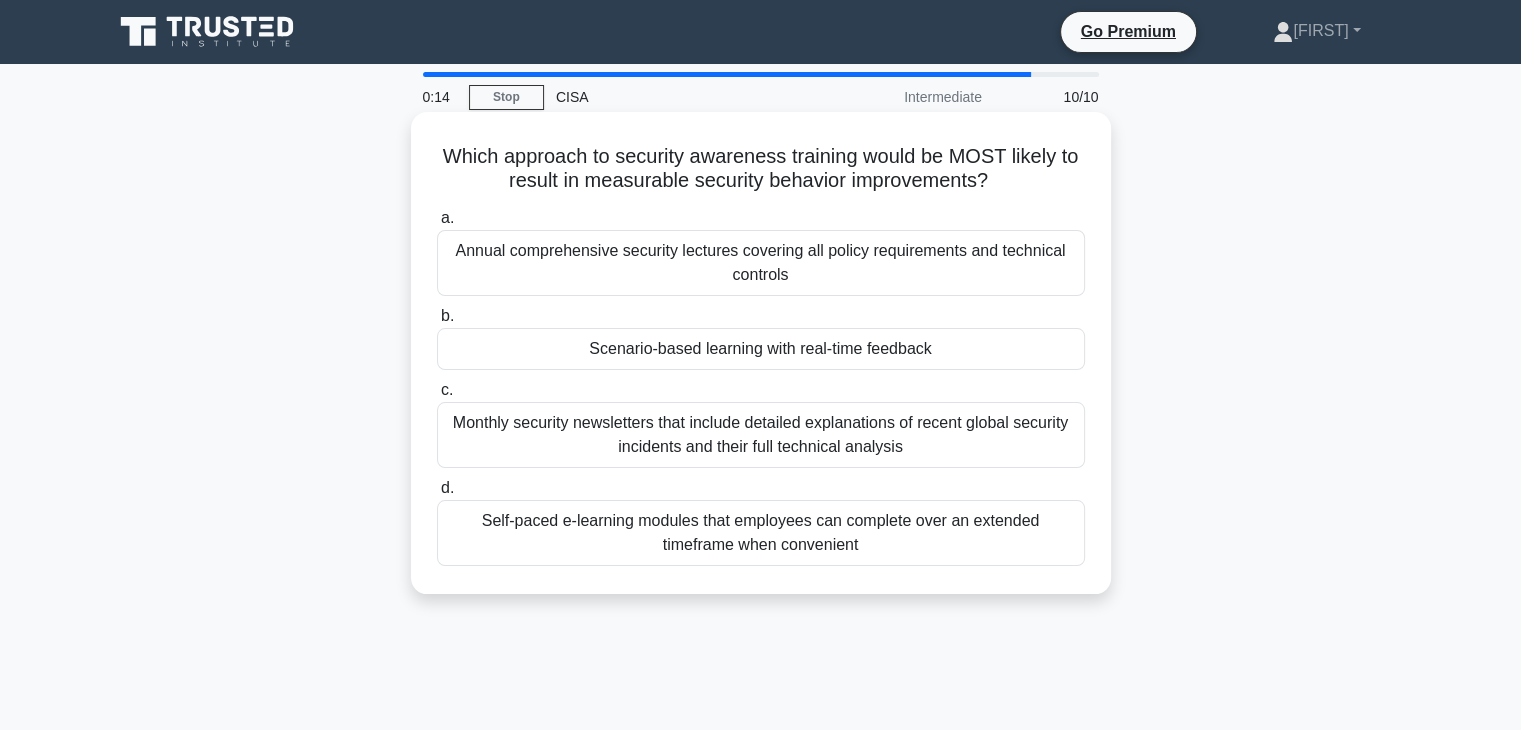 click on "Scenario-based learning with real-time feedback" at bounding box center (761, 349) 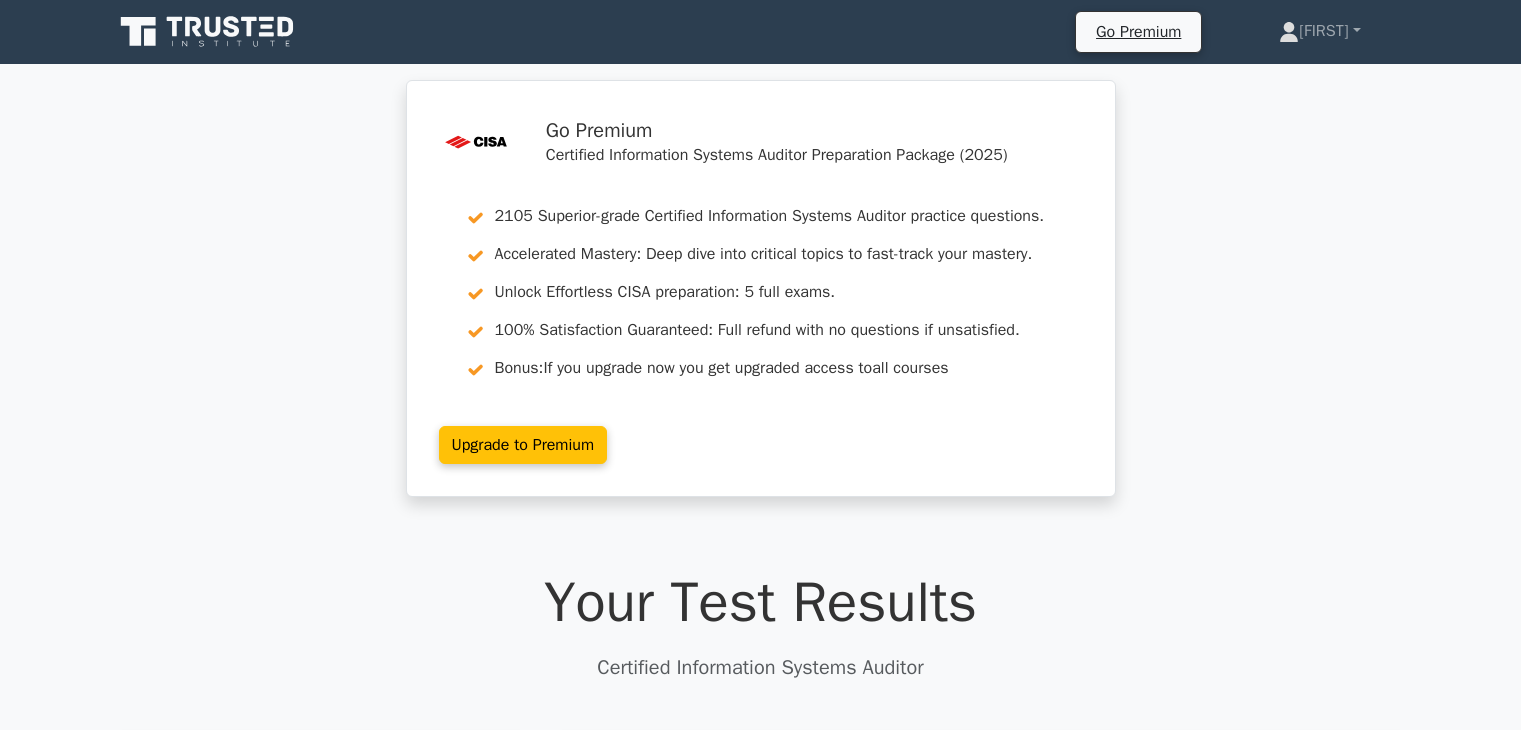 scroll, scrollTop: 0, scrollLeft: 0, axis: both 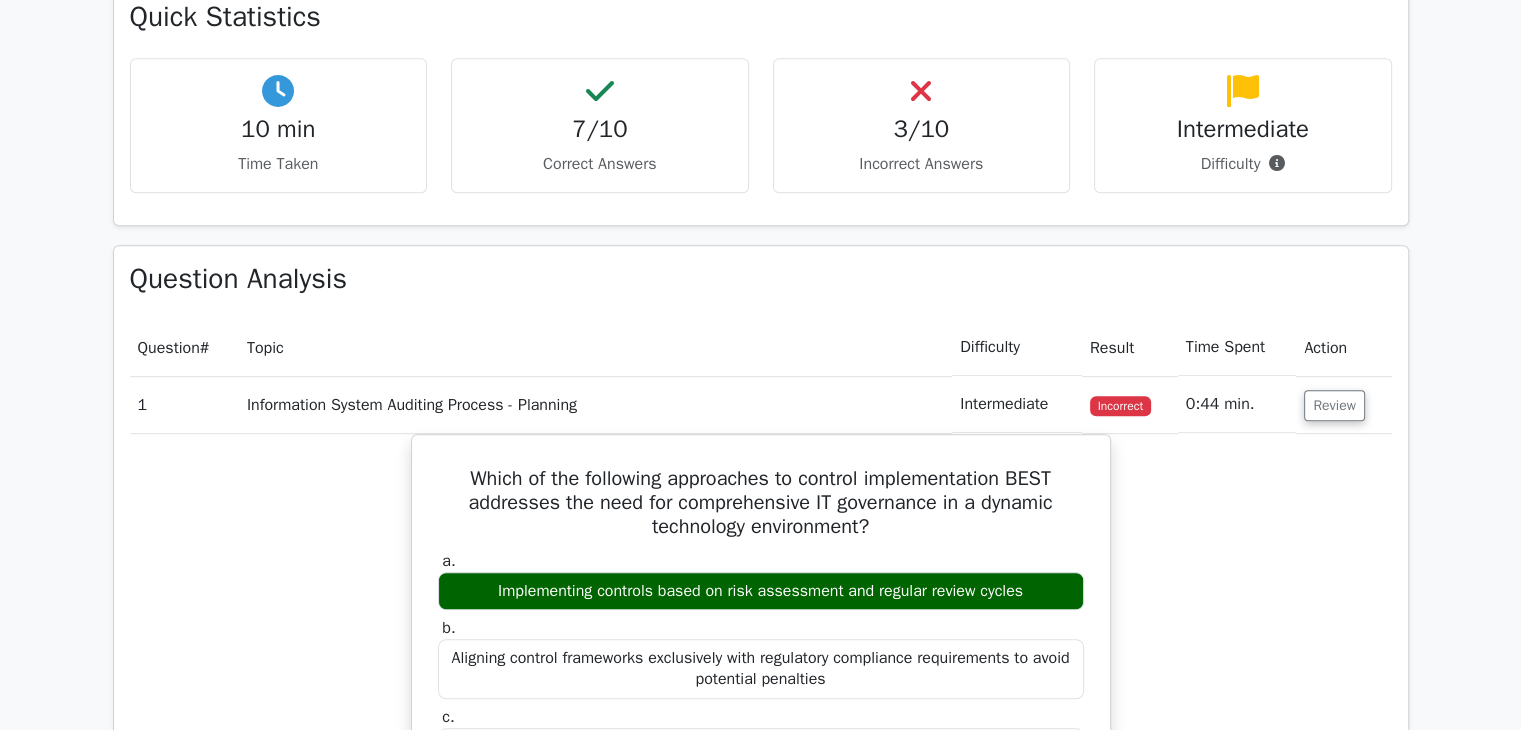 click on "Which of the following approaches to control implementation BEST addresses the need for comprehensive IT governance in a dynamic technology environment?
a.
Implementing controls based on risk assessment and regular review cycles
b.
c. d." at bounding box center (761, 986) 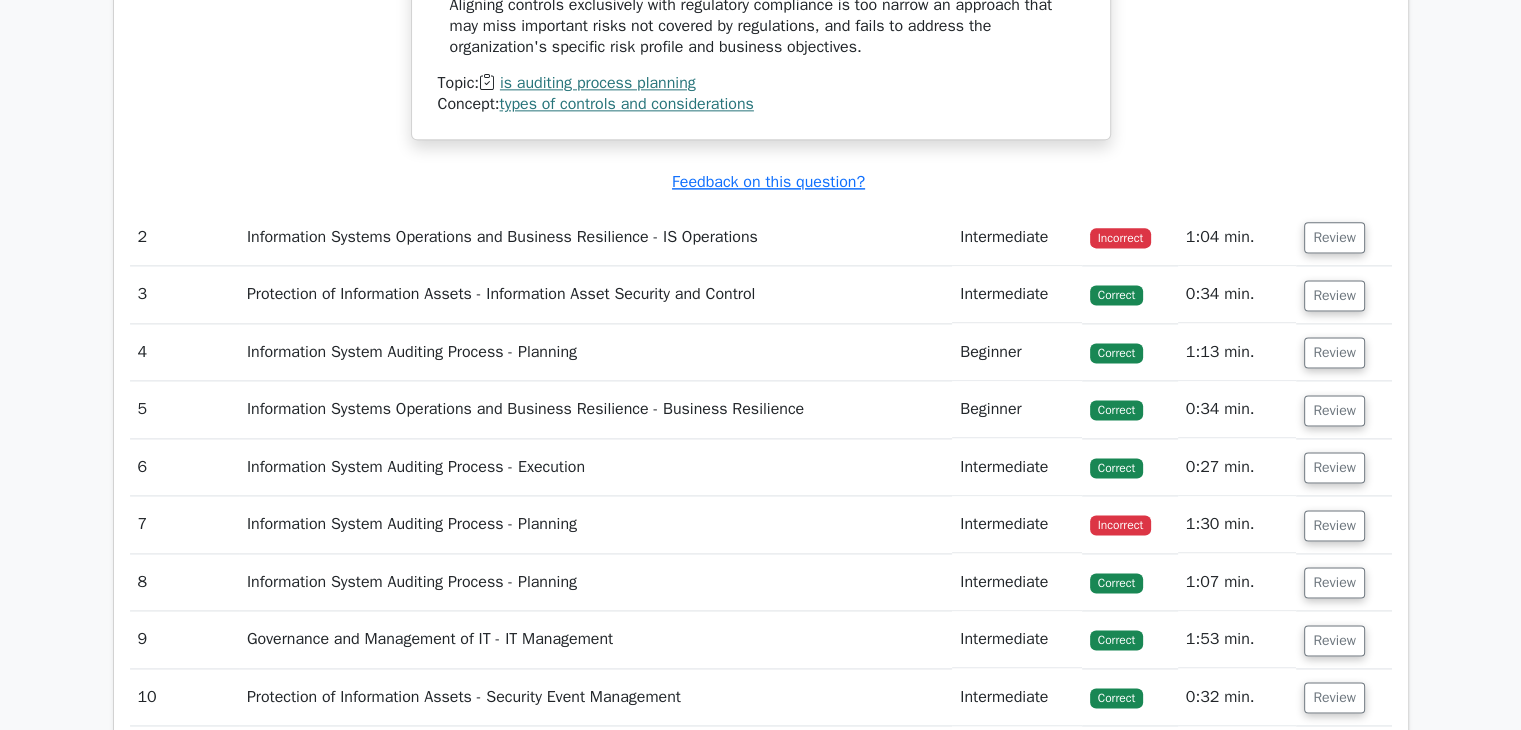 scroll, scrollTop: 2616, scrollLeft: 0, axis: vertical 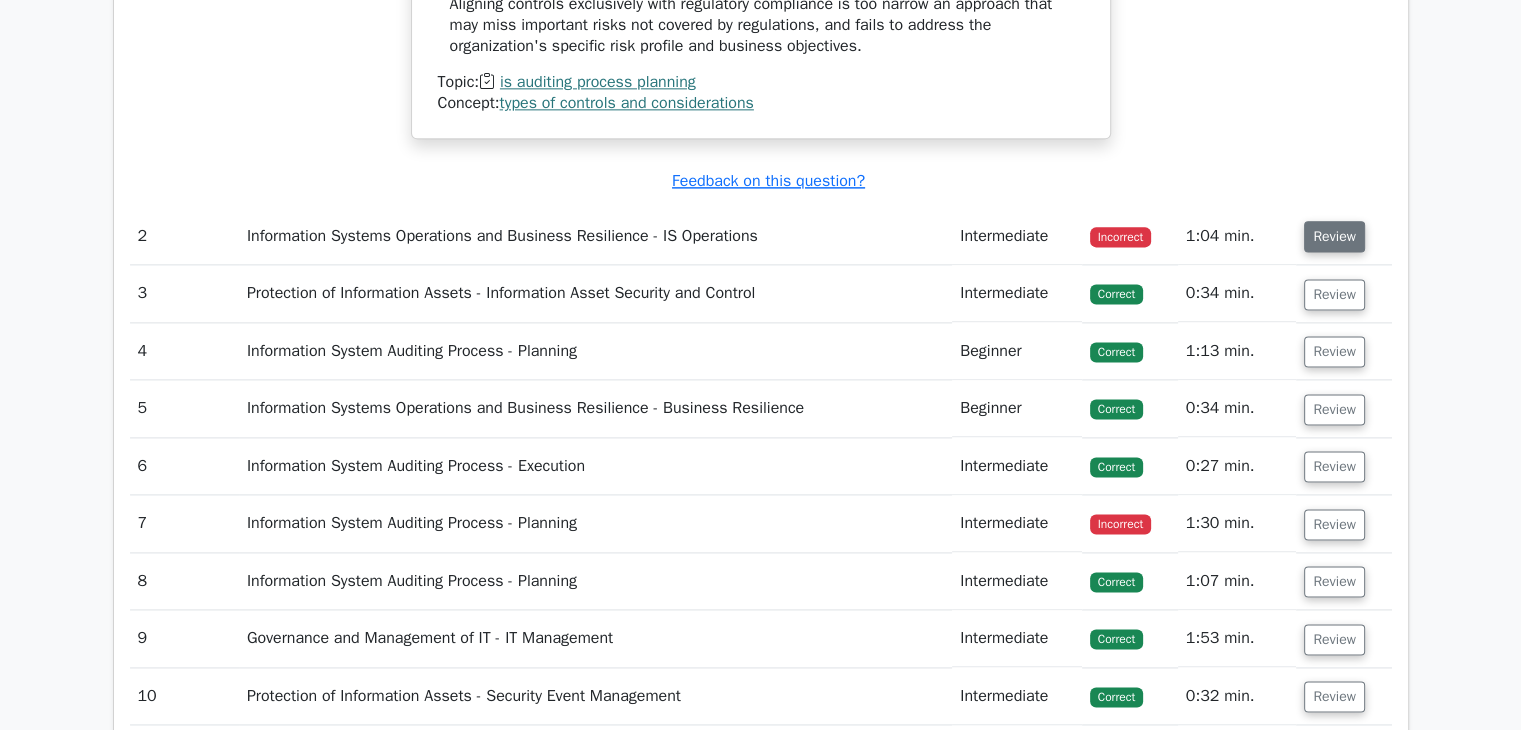 click on "Review" at bounding box center [1334, 236] 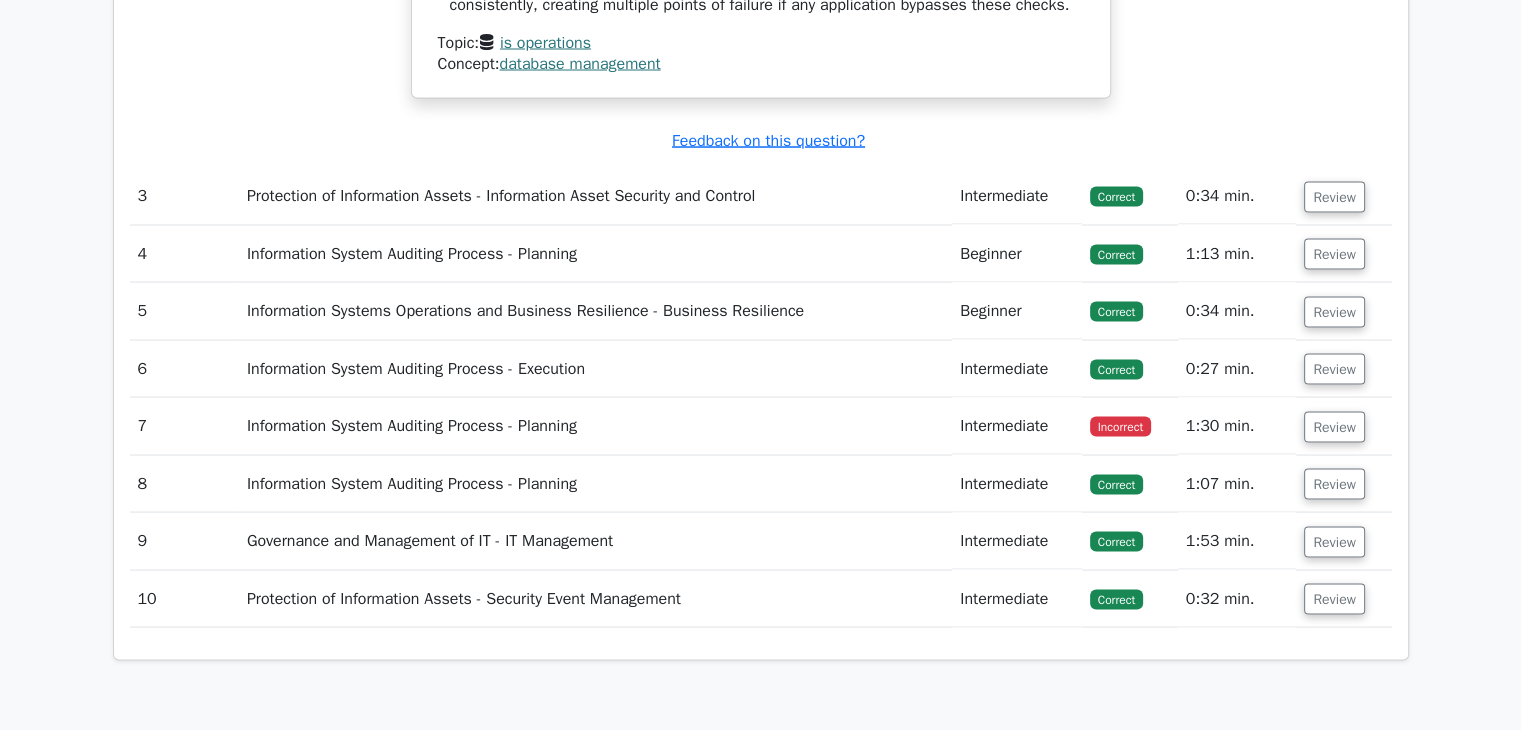 scroll, scrollTop: 3771, scrollLeft: 0, axis: vertical 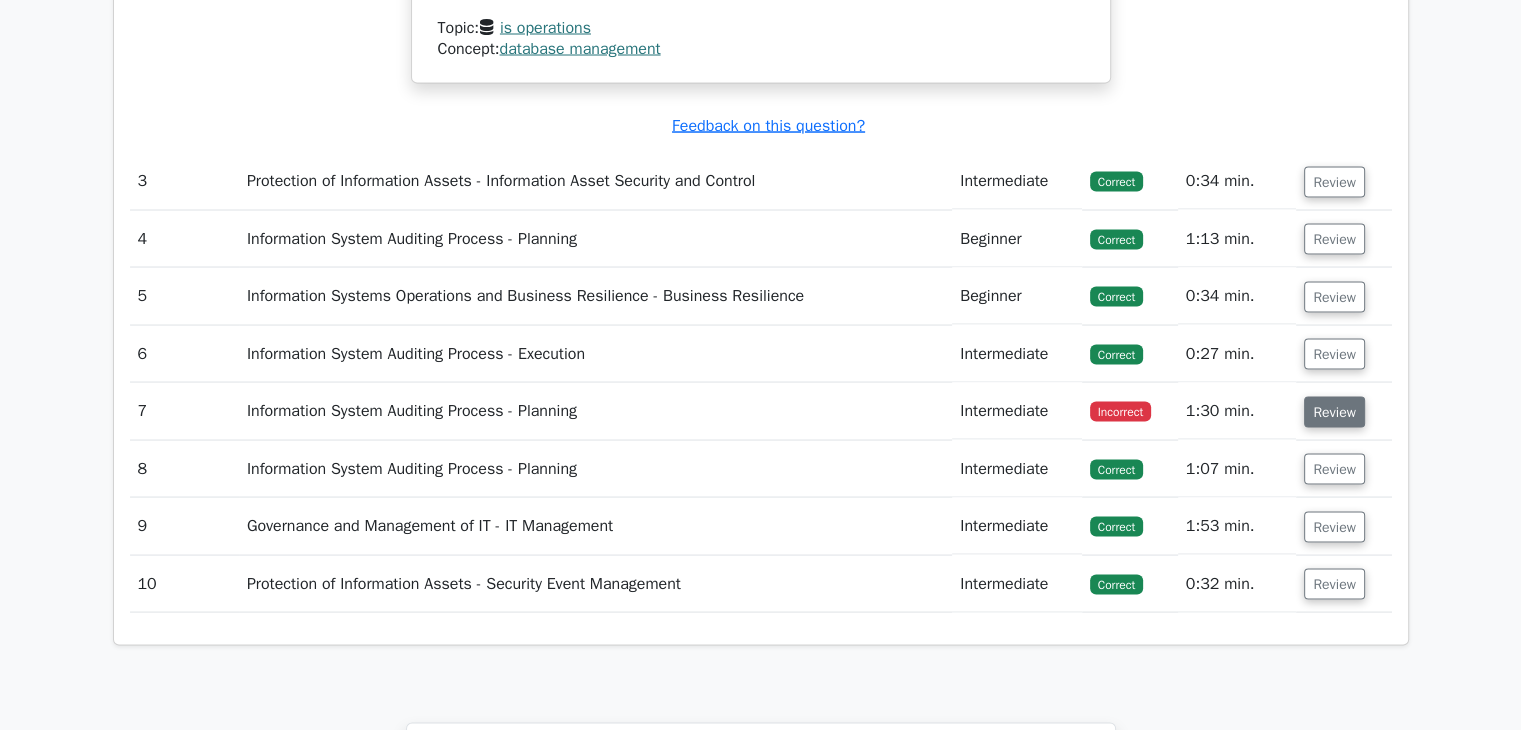 click on "Review" at bounding box center (1334, 411) 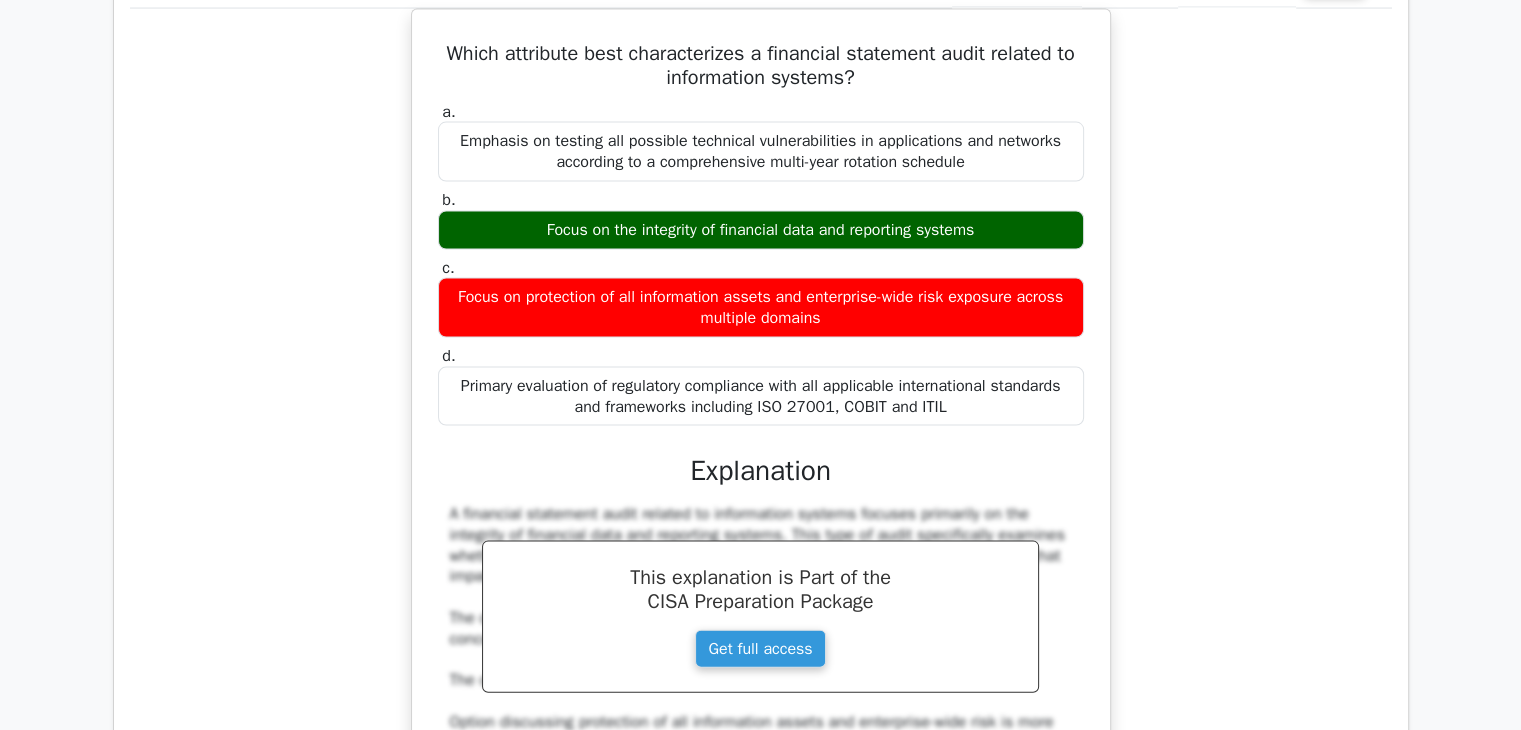 scroll, scrollTop: 4208, scrollLeft: 0, axis: vertical 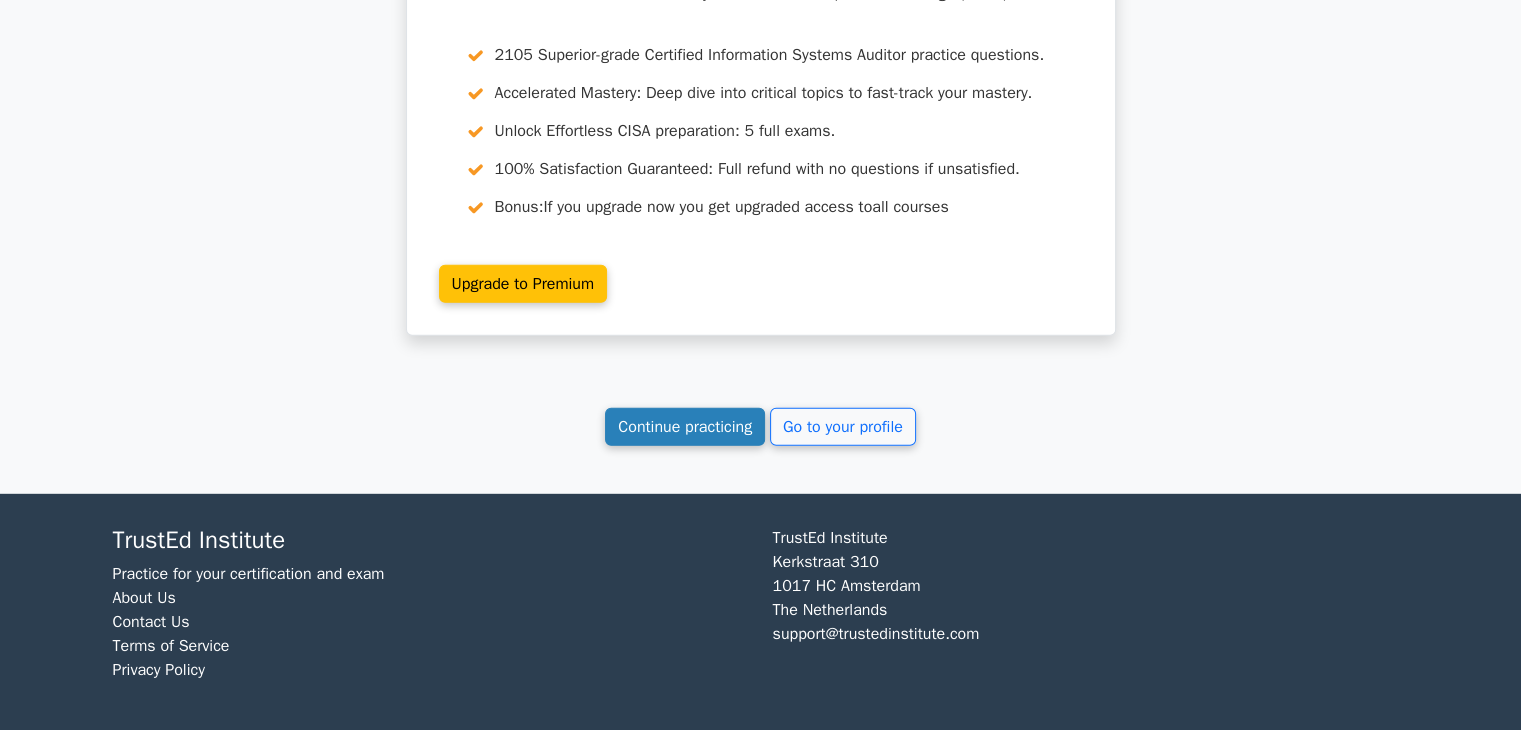 click on "Continue practicing" at bounding box center [685, 427] 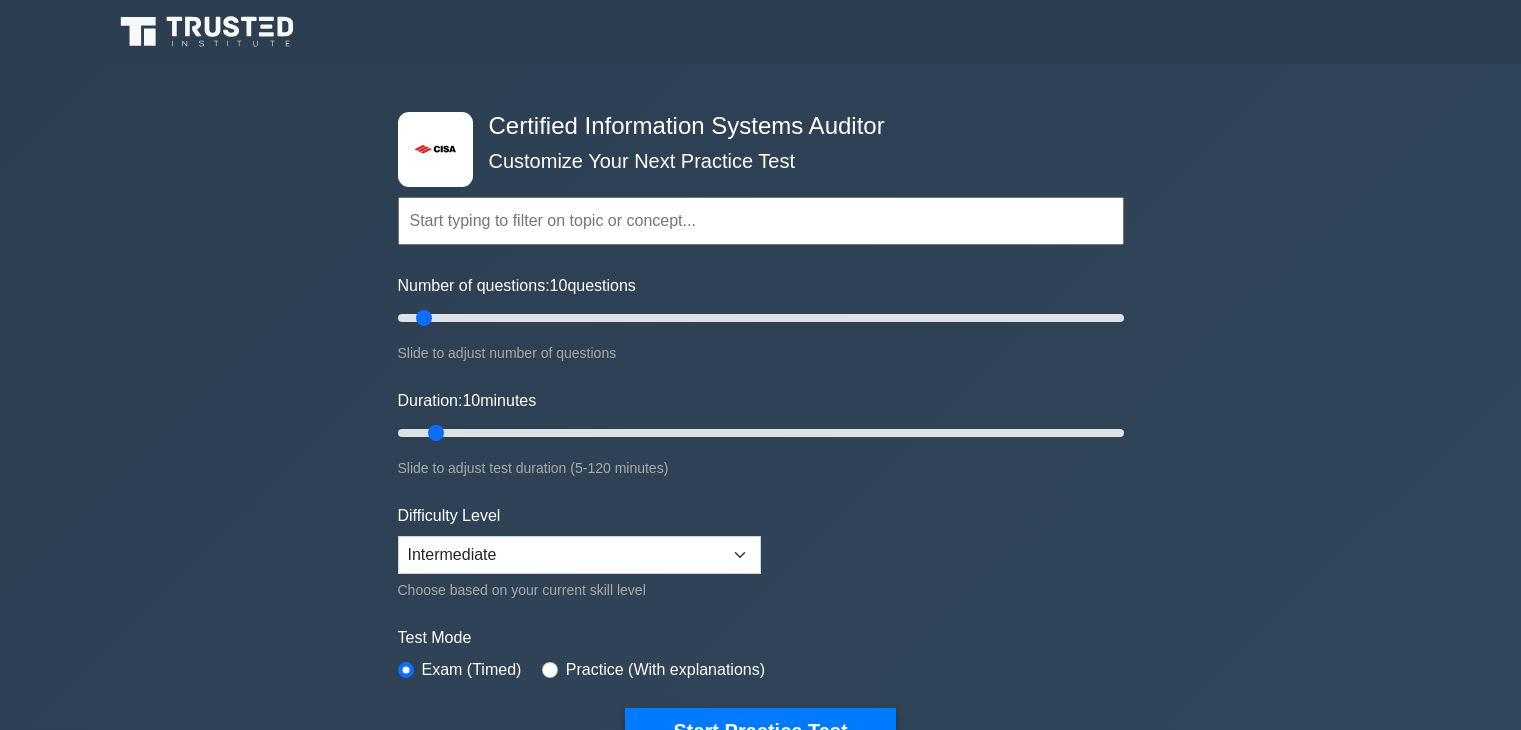 scroll, scrollTop: 0, scrollLeft: 0, axis: both 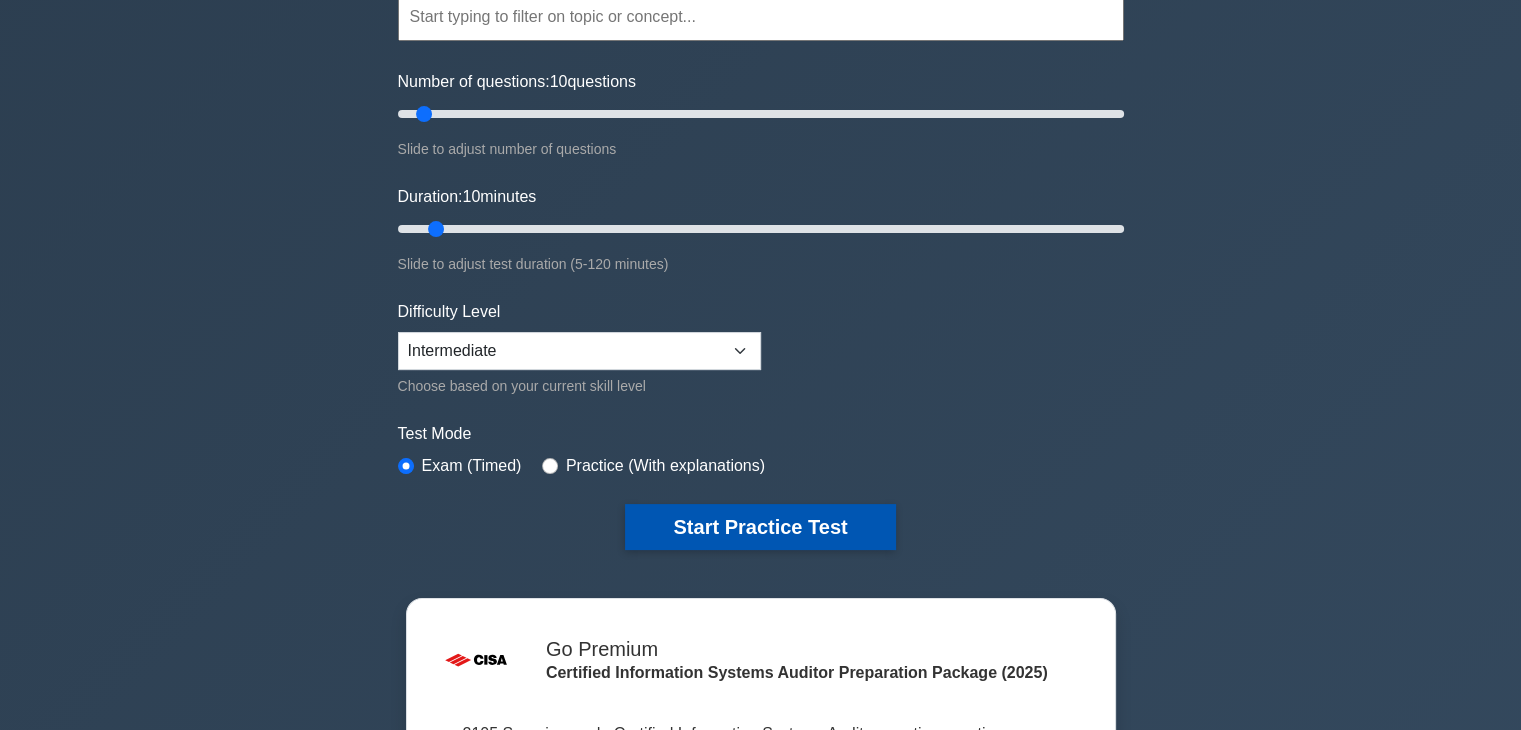click on "Start Practice Test" at bounding box center (760, 527) 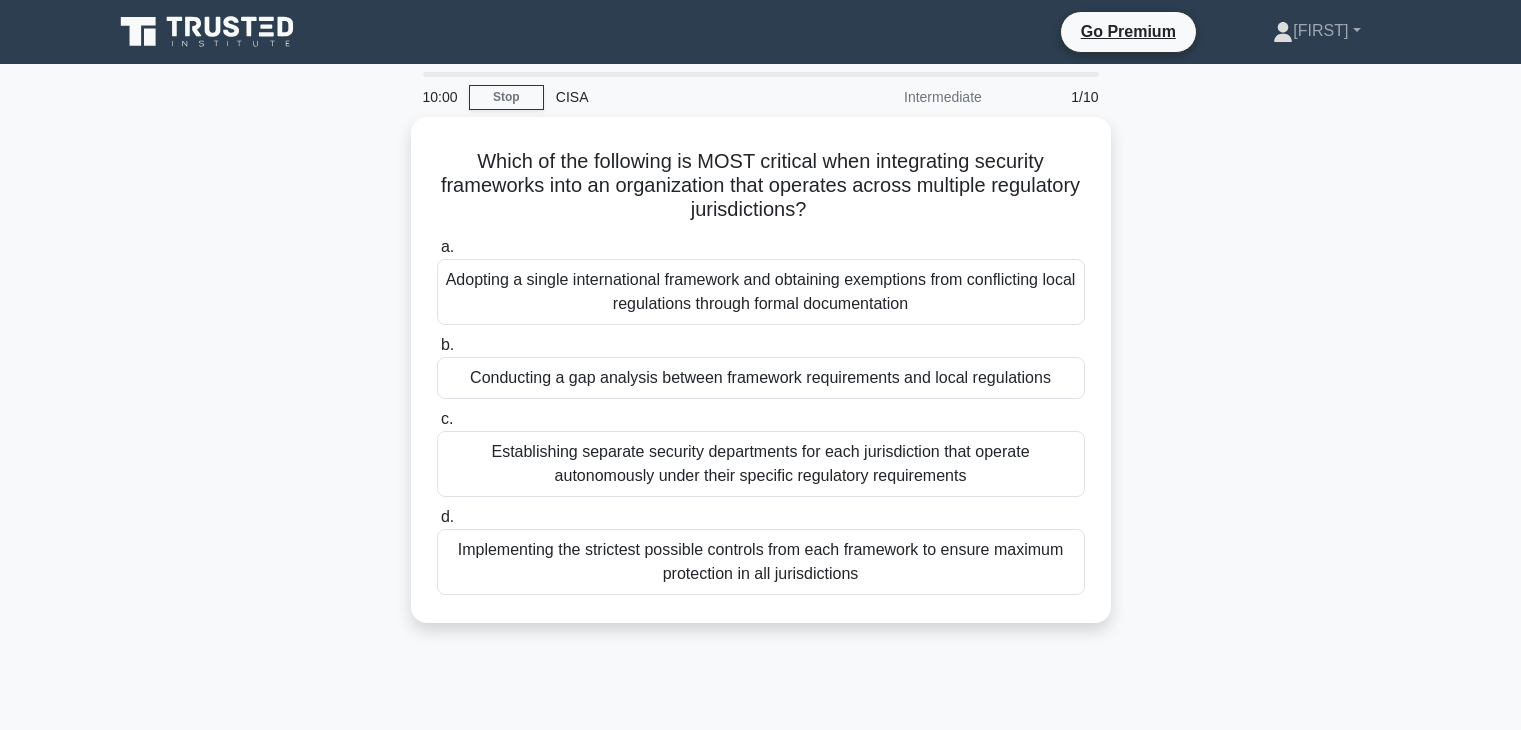 scroll, scrollTop: 0, scrollLeft: 0, axis: both 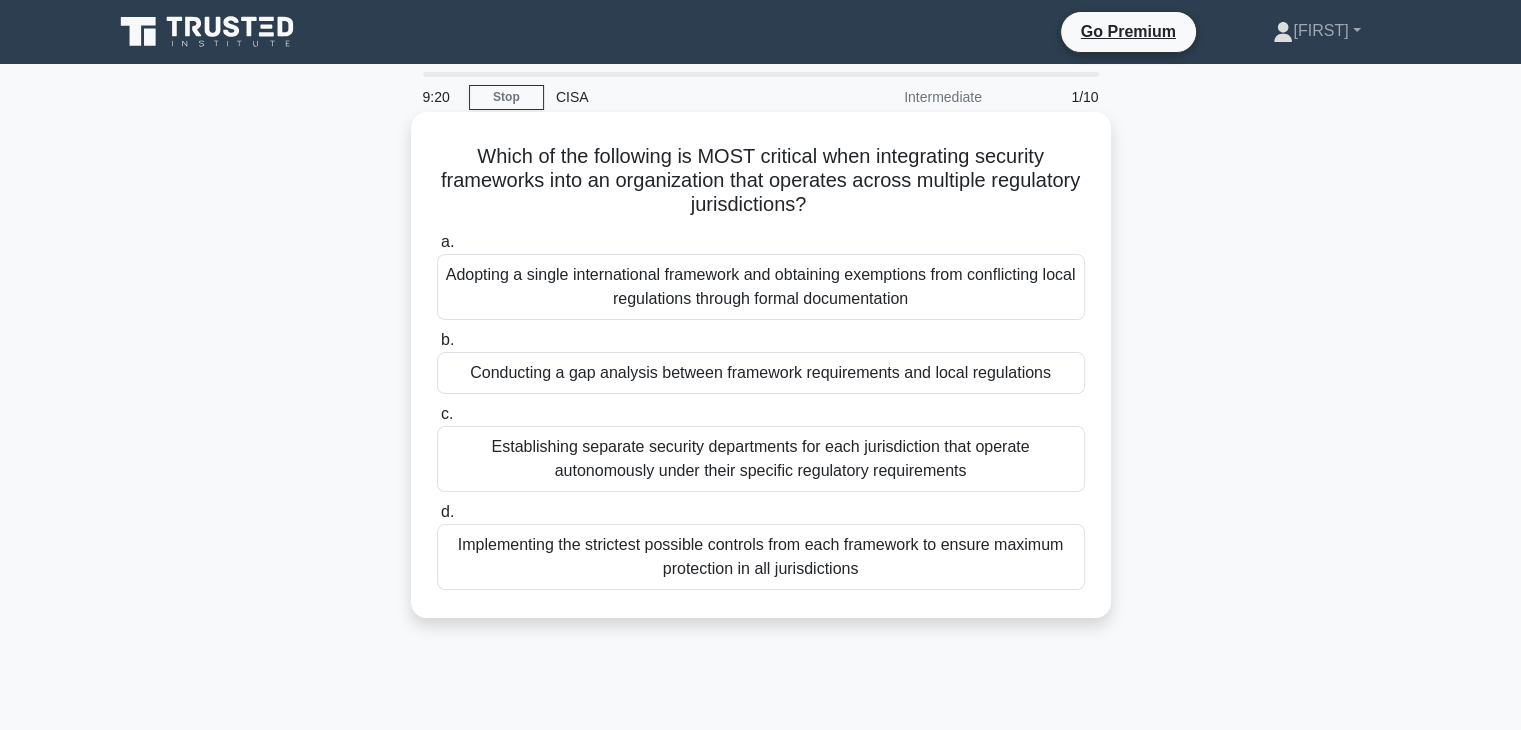 click on "Establishing separate security departments for each jurisdiction that operate autonomously under their specific regulatory requirements" at bounding box center (761, 459) 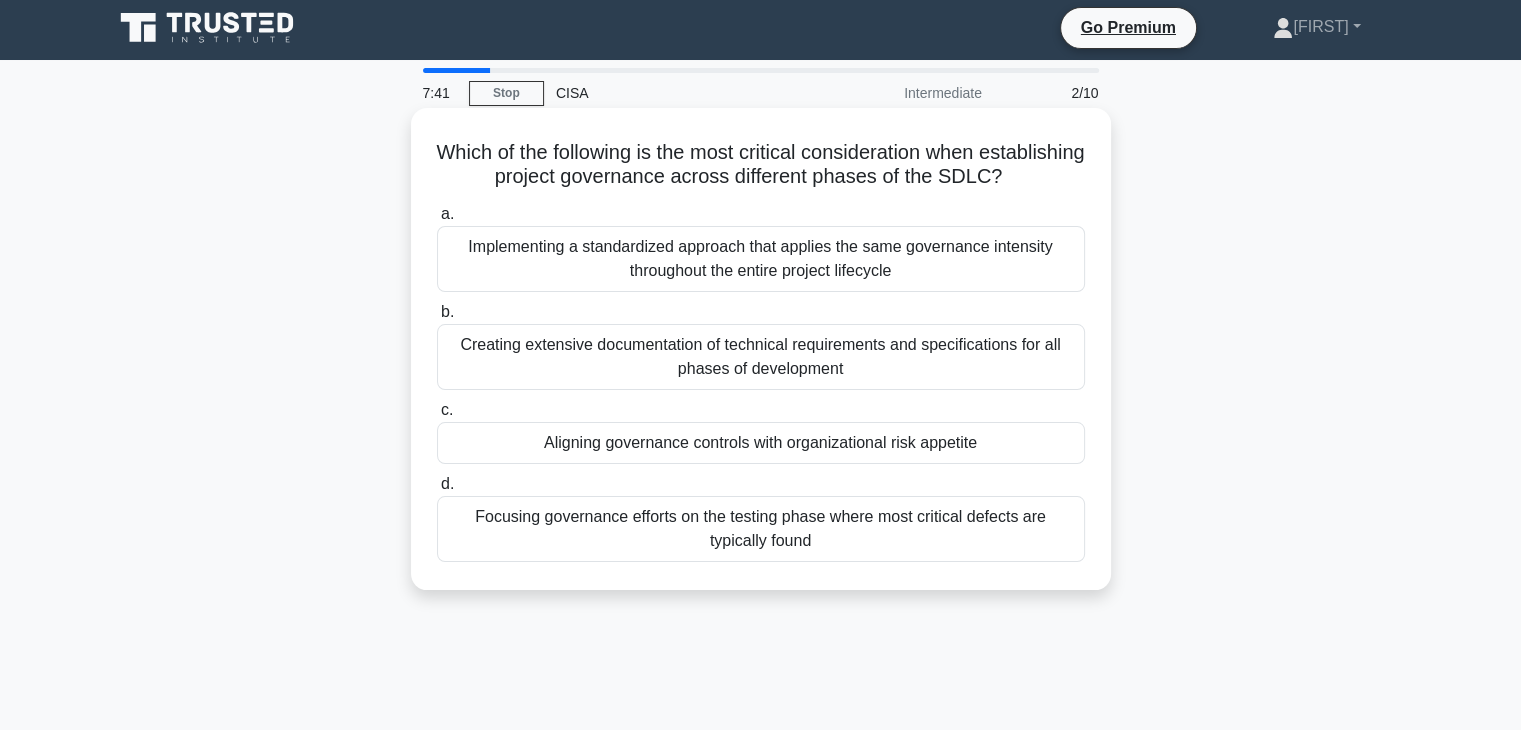 scroll, scrollTop: 18, scrollLeft: 0, axis: vertical 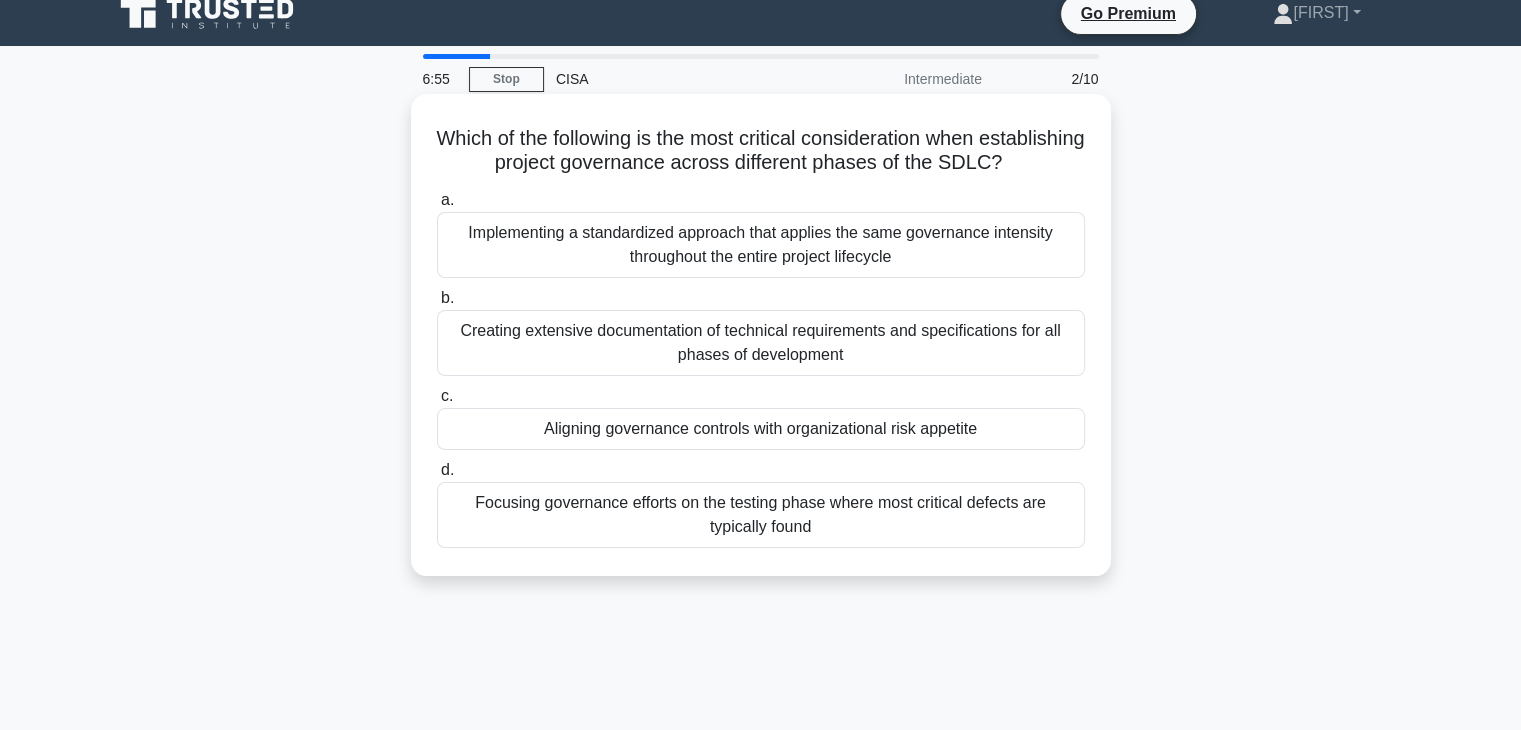 click on "Creating extensive documentation of technical requirements and specifications for all phases of development" at bounding box center (761, 343) 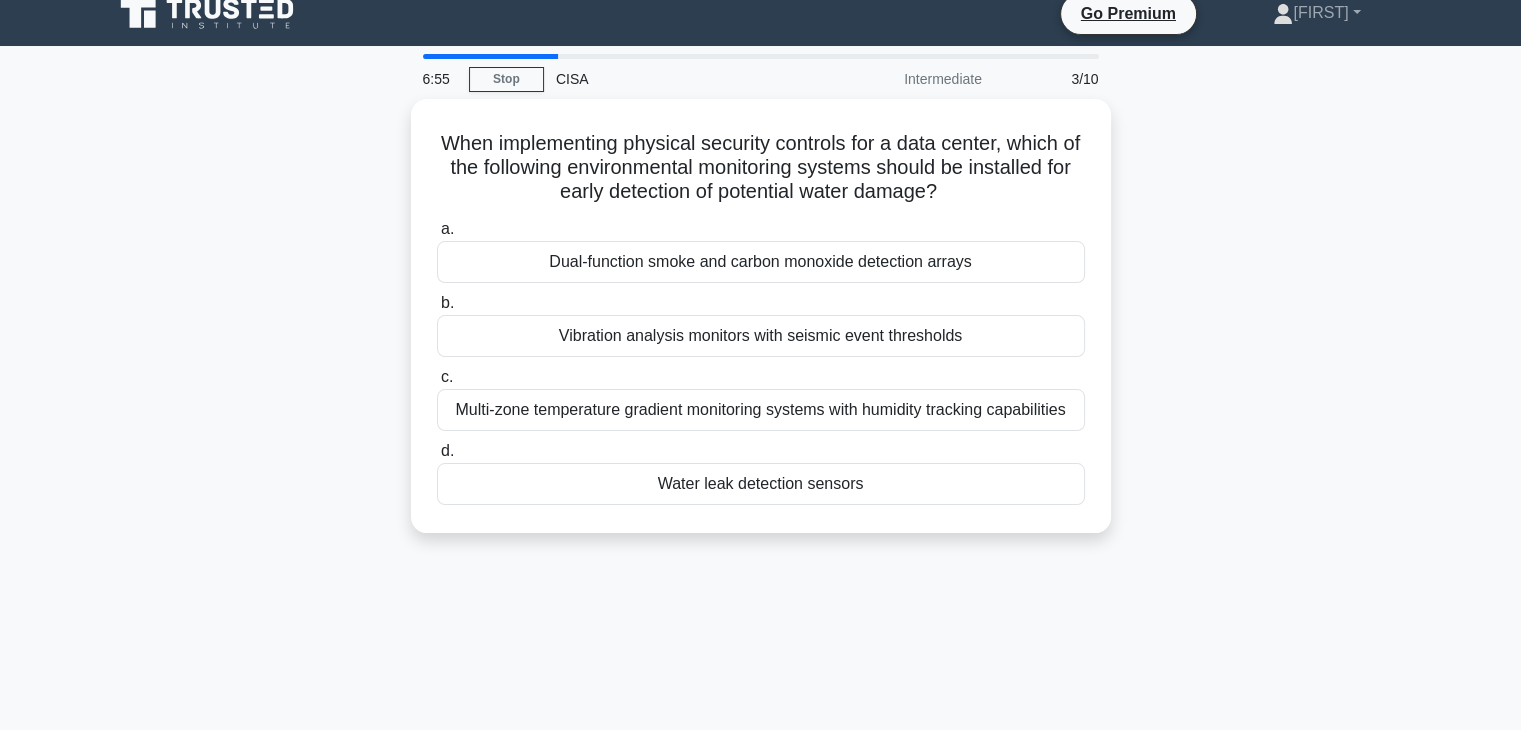 scroll, scrollTop: 0, scrollLeft: 0, axis: both 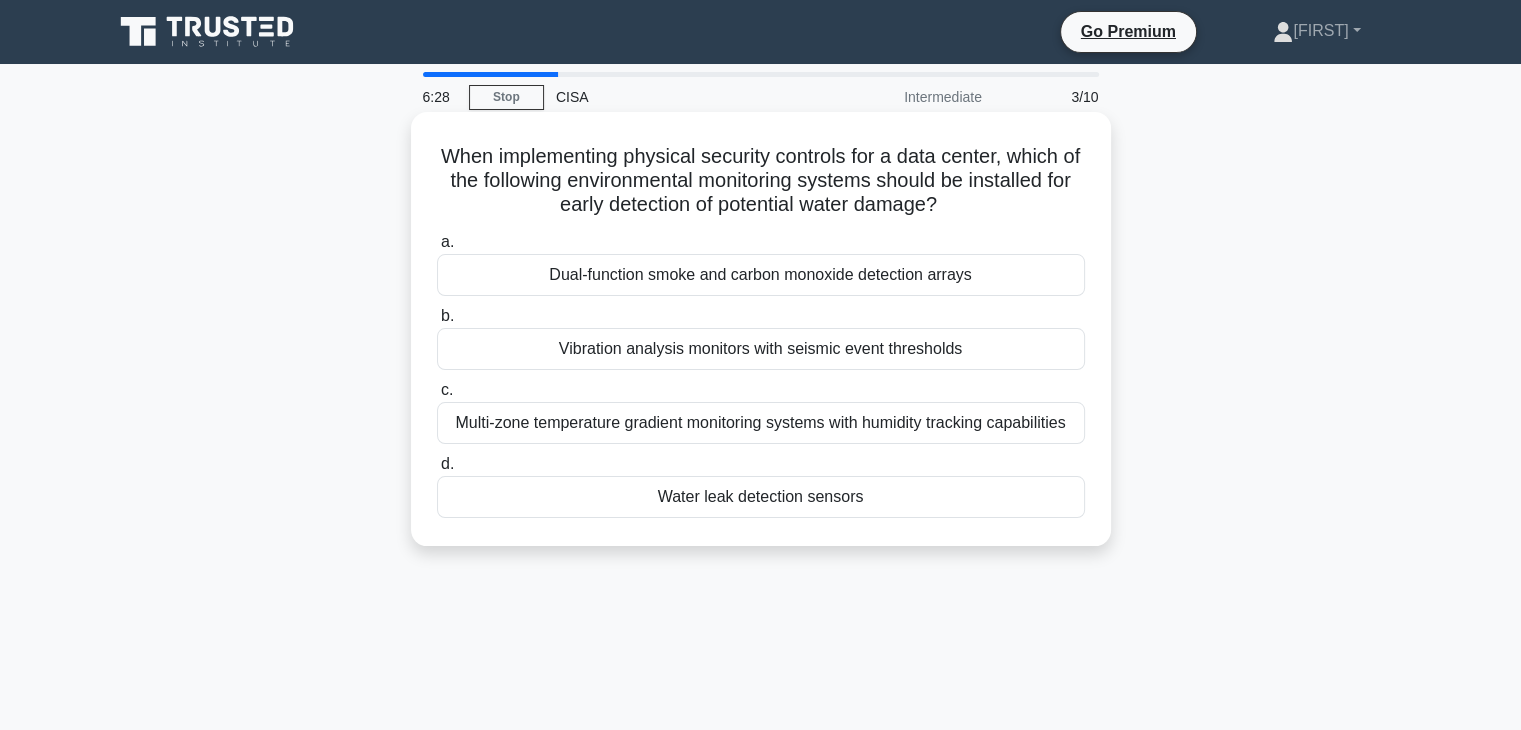 click on "Water leak detection sensors" at bounding box center (761, 497) 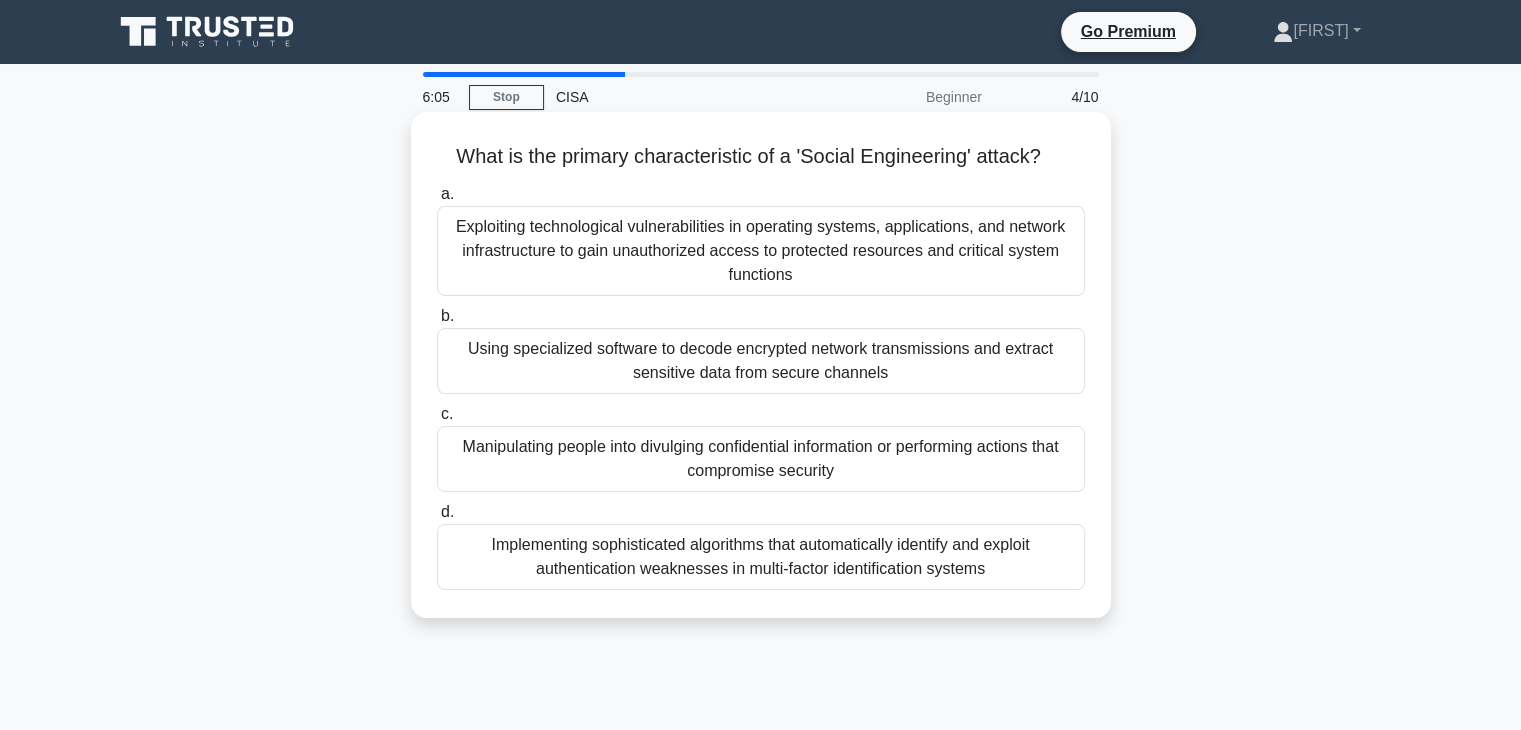 click on "Manipulating people into divulging confidential information or performing actions that compromise security" at bounding box center (761, 459) 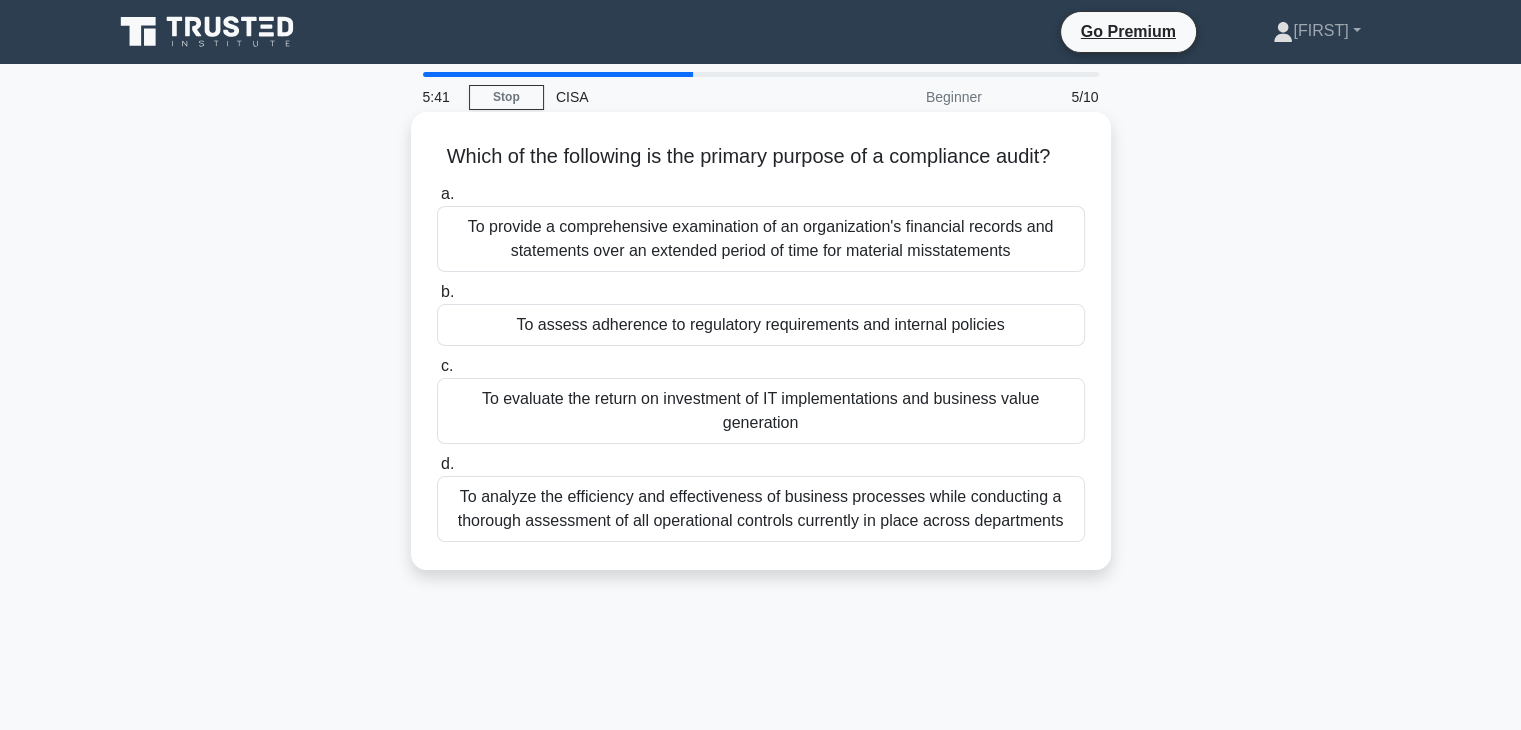 click on "To assess adherence to regulatory requirements and internal policies" at bounding box center (761, 325) 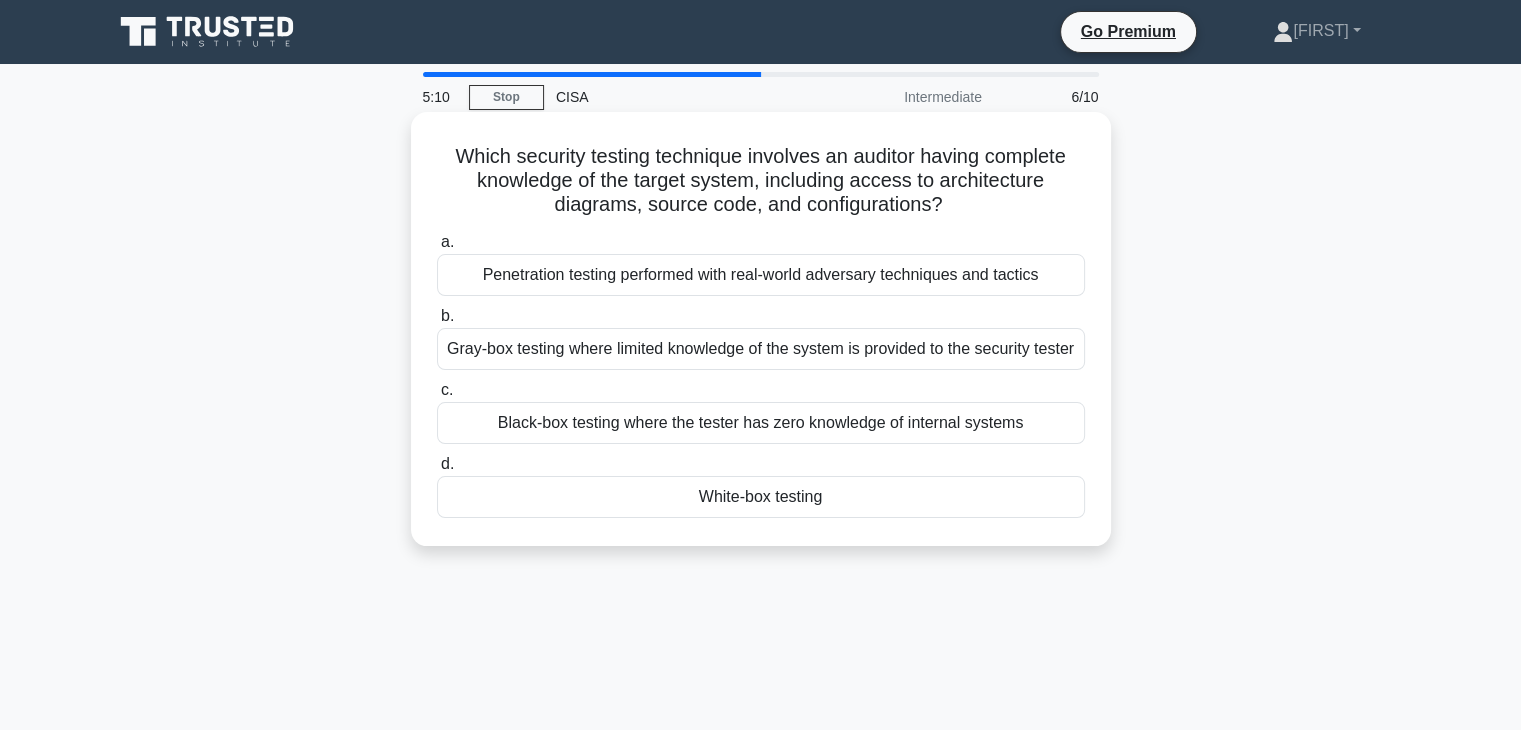 click on "White-box testing" at bounding box center (761, 497) 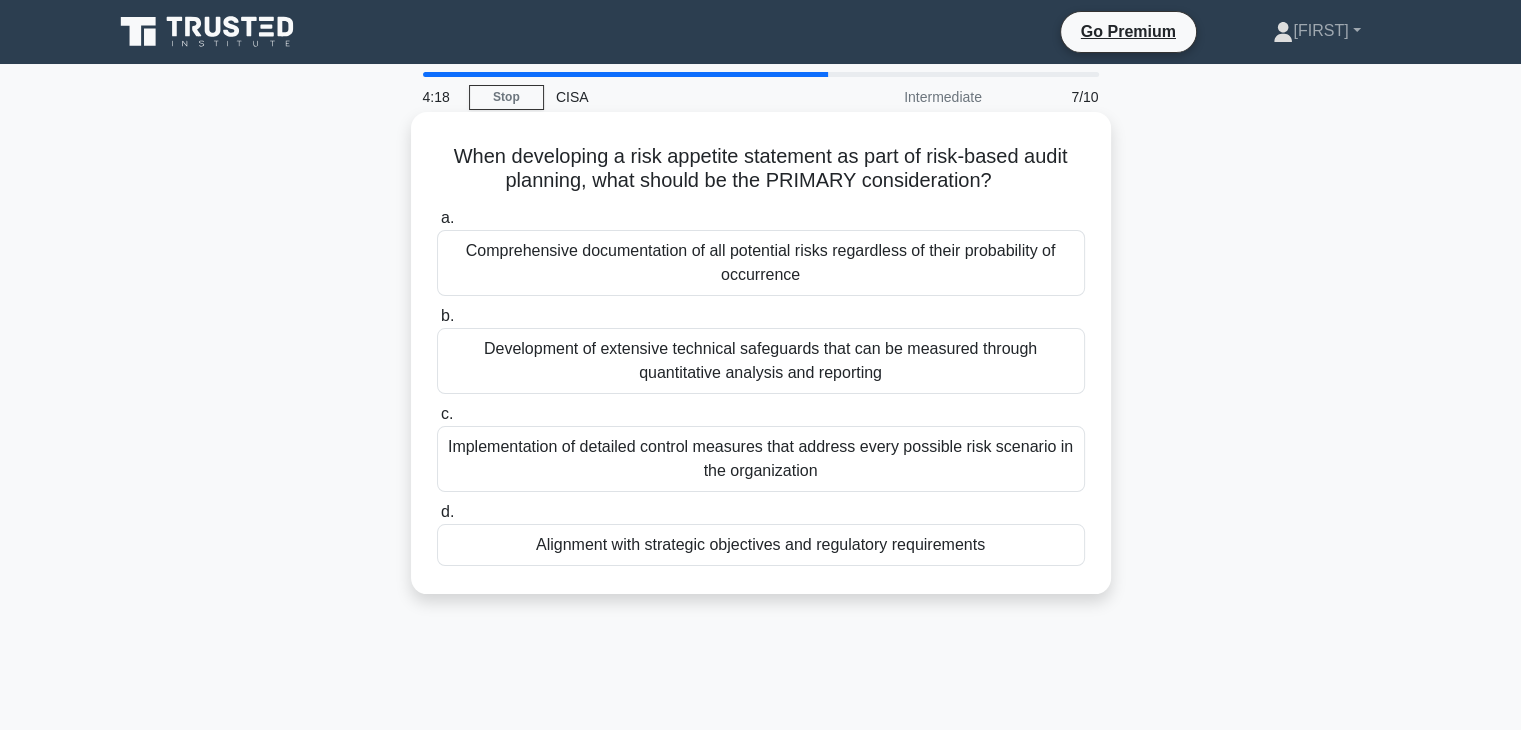 click on "Implementation of detailed control measures that address every possible risk scenario in the organization" at bounding box center (761, 459) 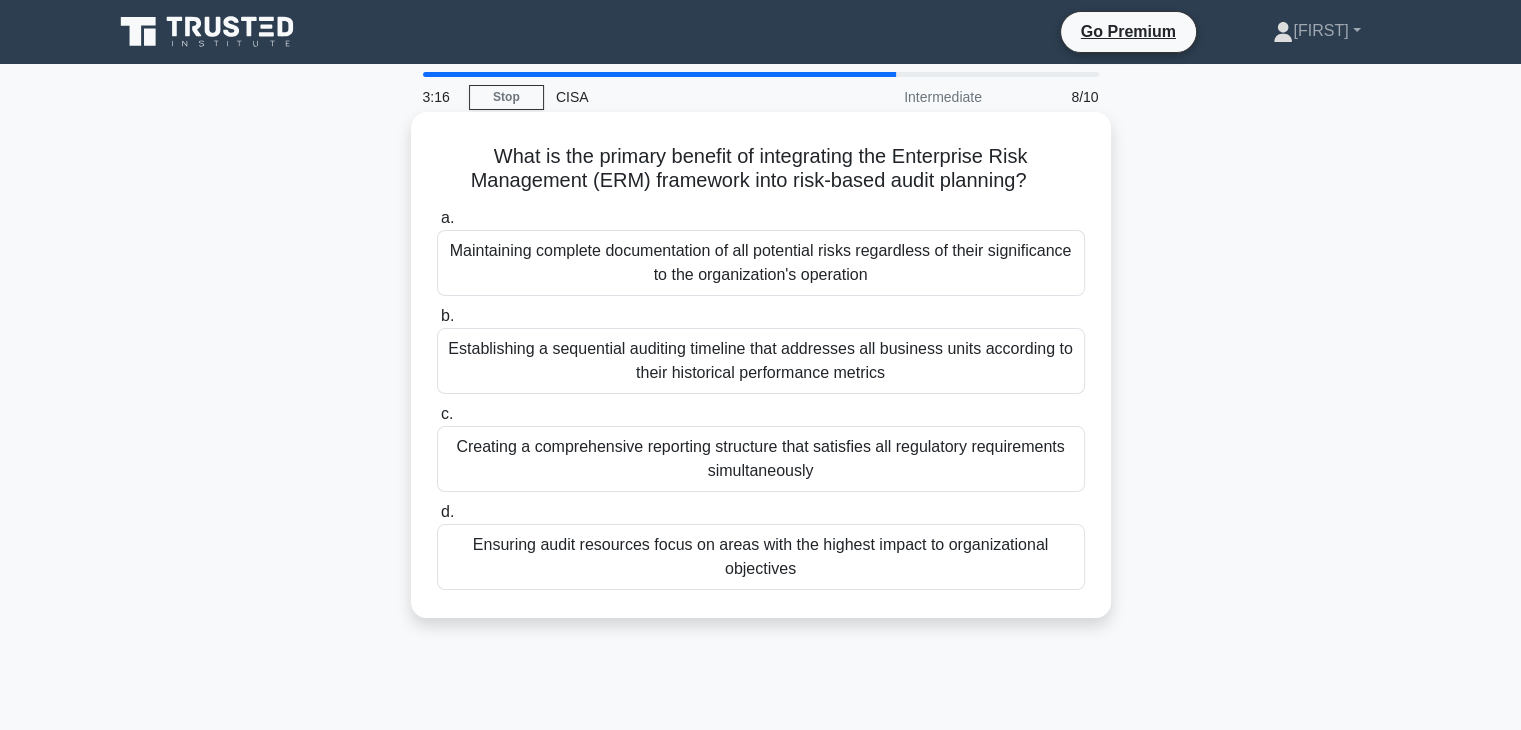 click on "Maintaining complete documentation of all potential risks regardless of their significance to the organization's operation" at bounding box center [761, 263] 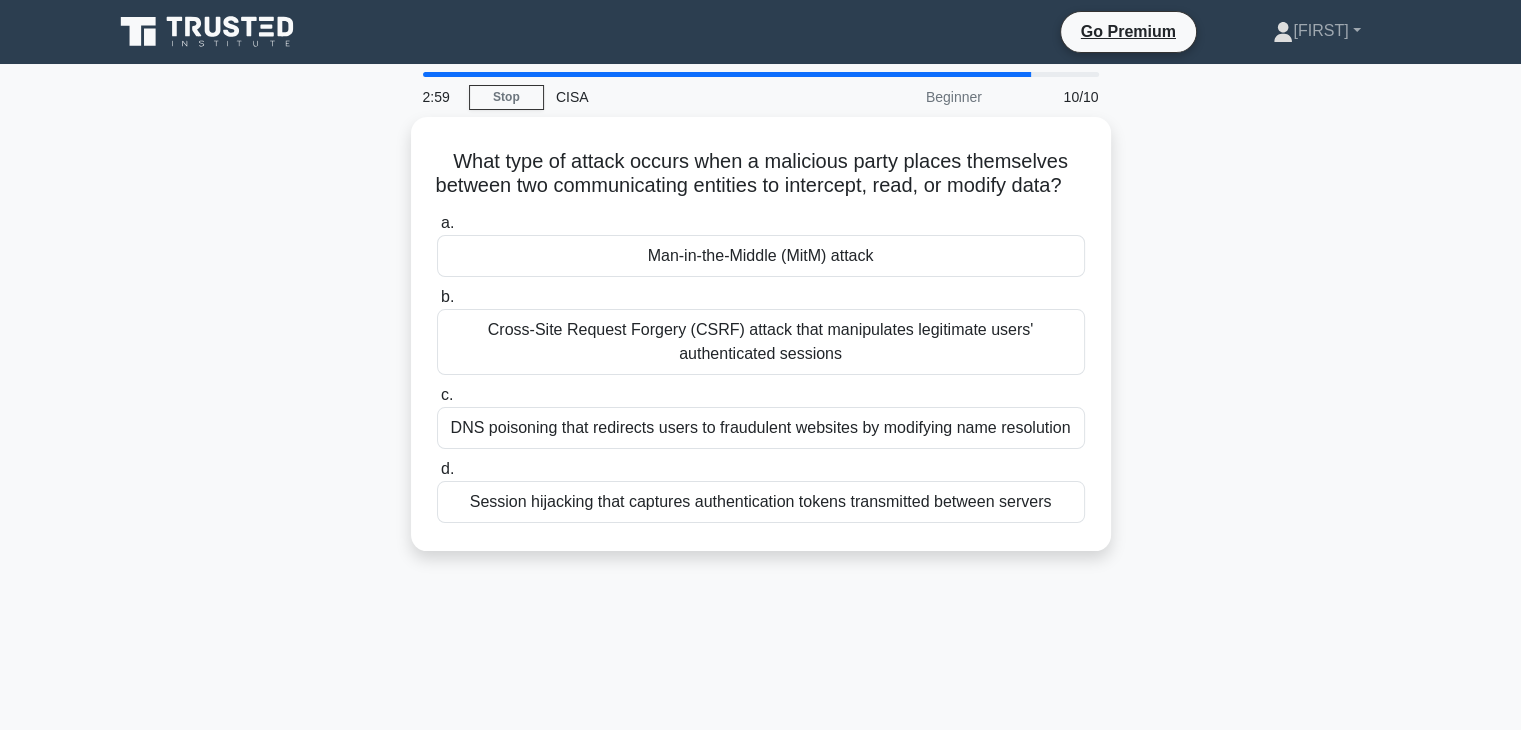 click on "Man-in-the-Middle (MitM) attack" at bounding box center [761, 256] 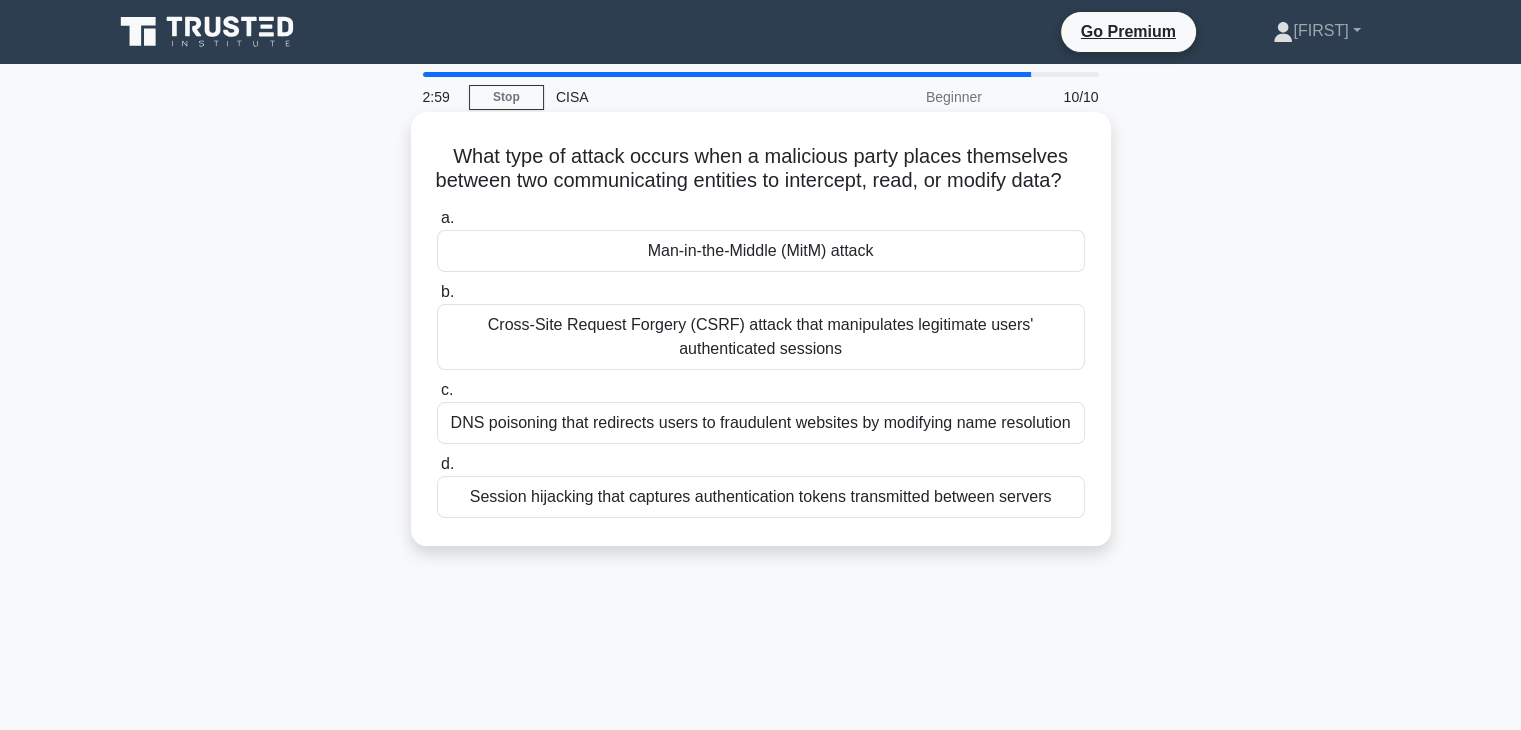 click on "a.
Man-in-the-Middle (MitM) attack" at bounding box center [437, 218] 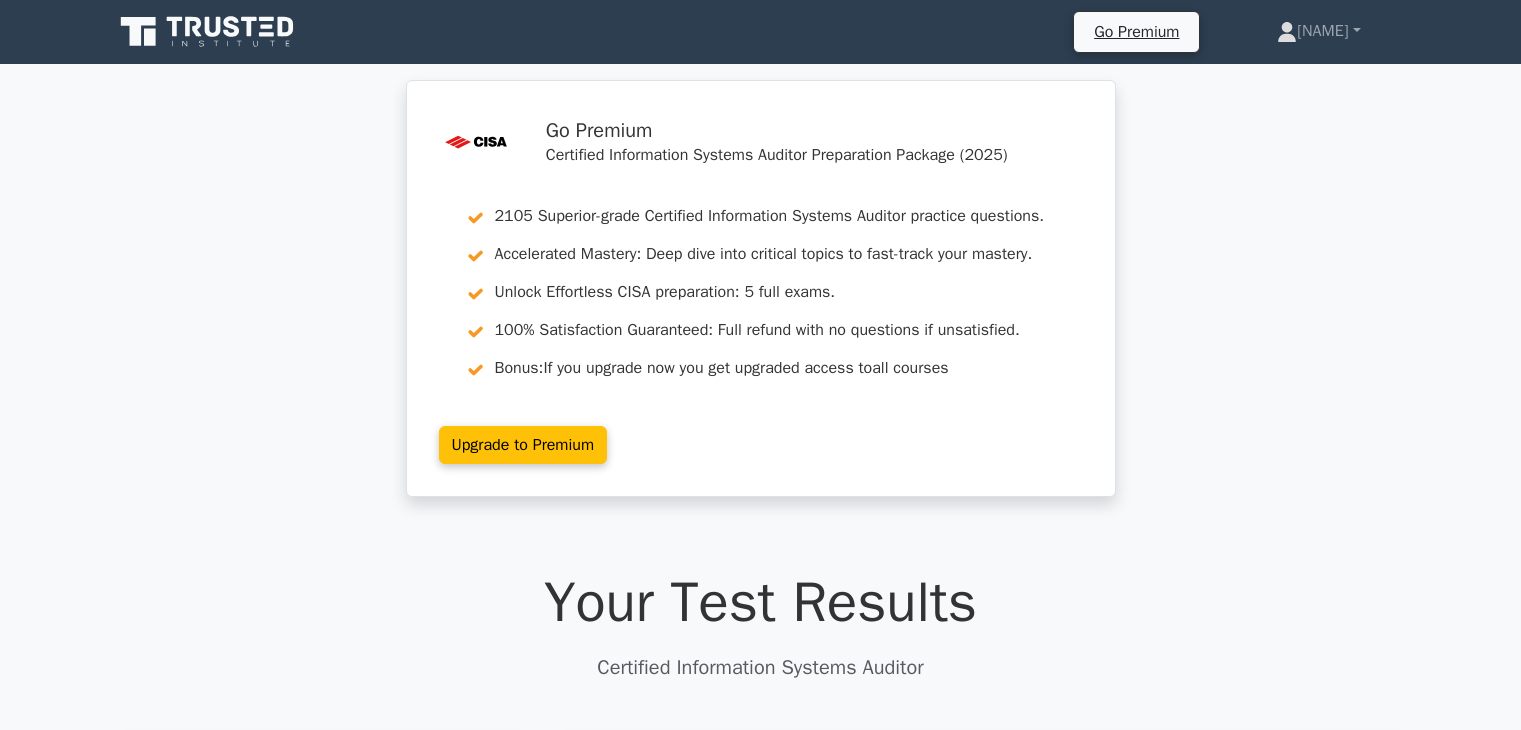 scroll, scrollTop: 0, scrollLeft: 0, axis: both 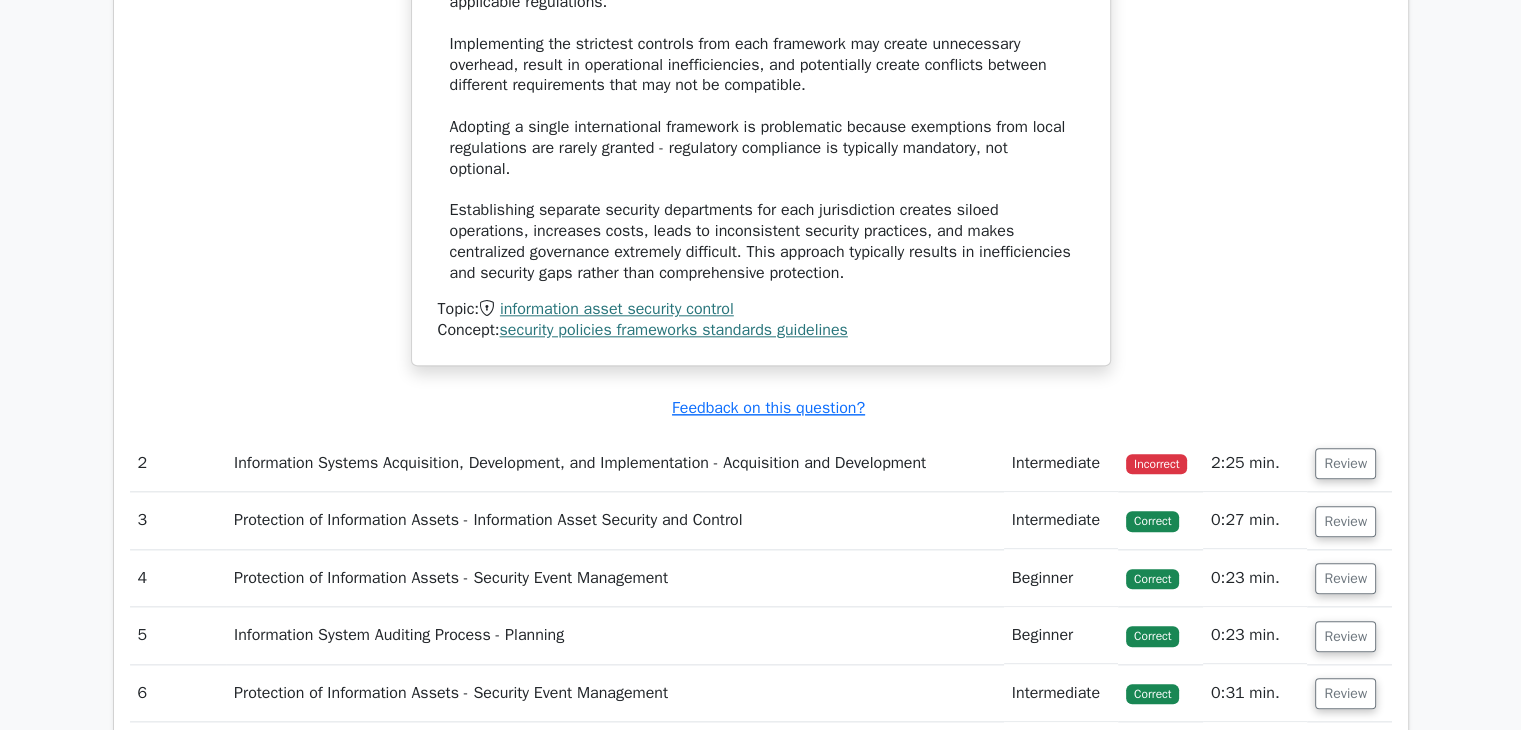 click on "2:25 min." at bounding box center (1255, 463) 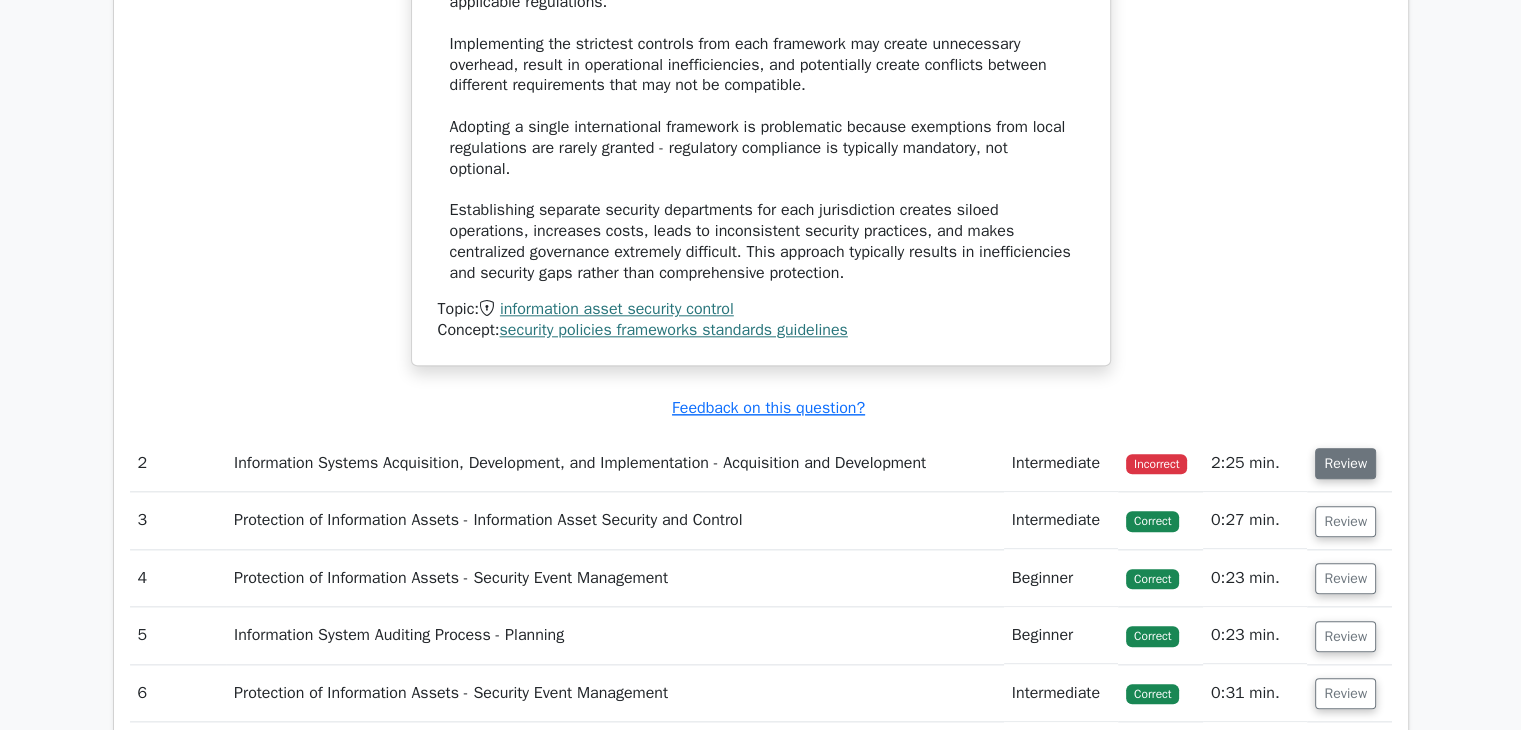 click on "Review" at bounding box center (1345, 463) 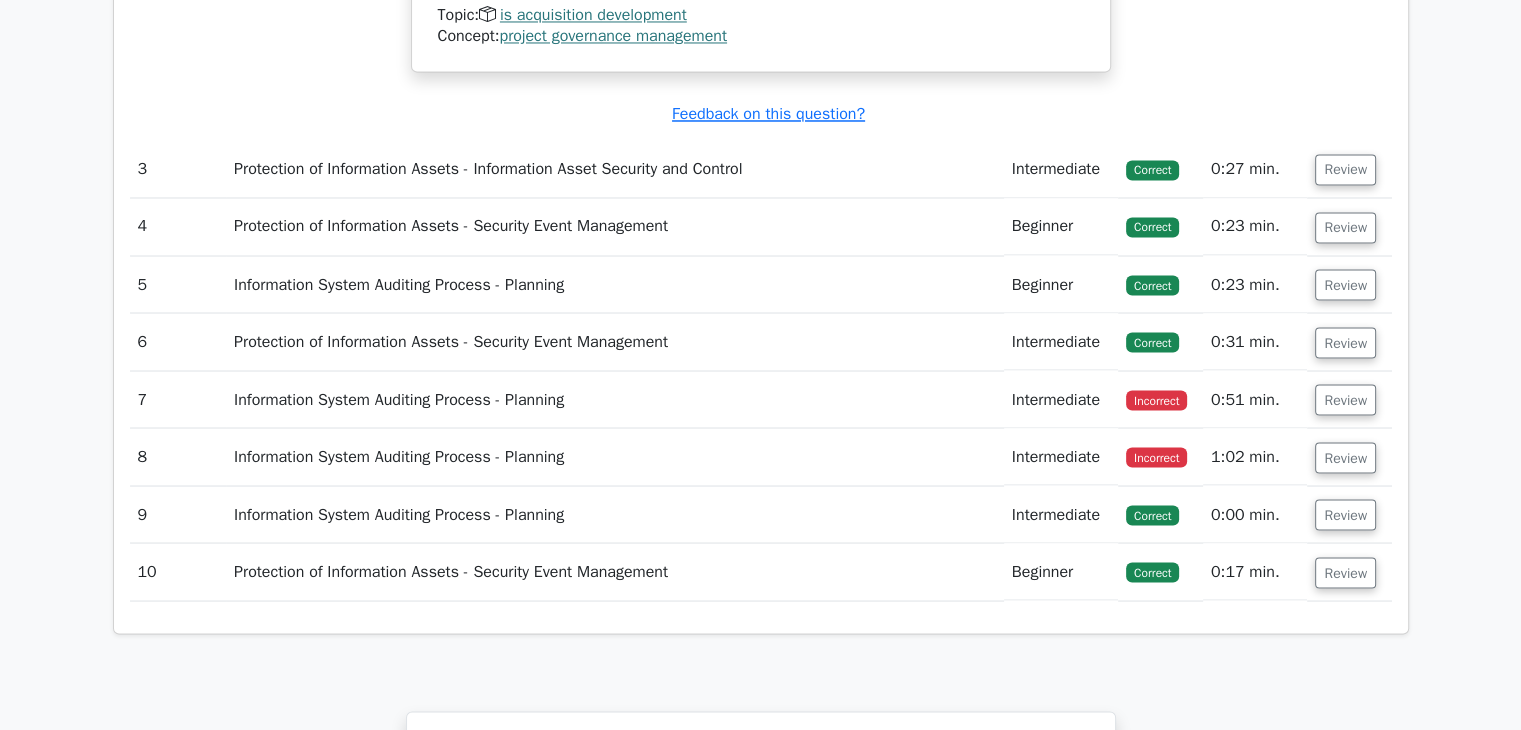 scroll, scrollTop: 3579, scrollLeft: 0, axis: vertical 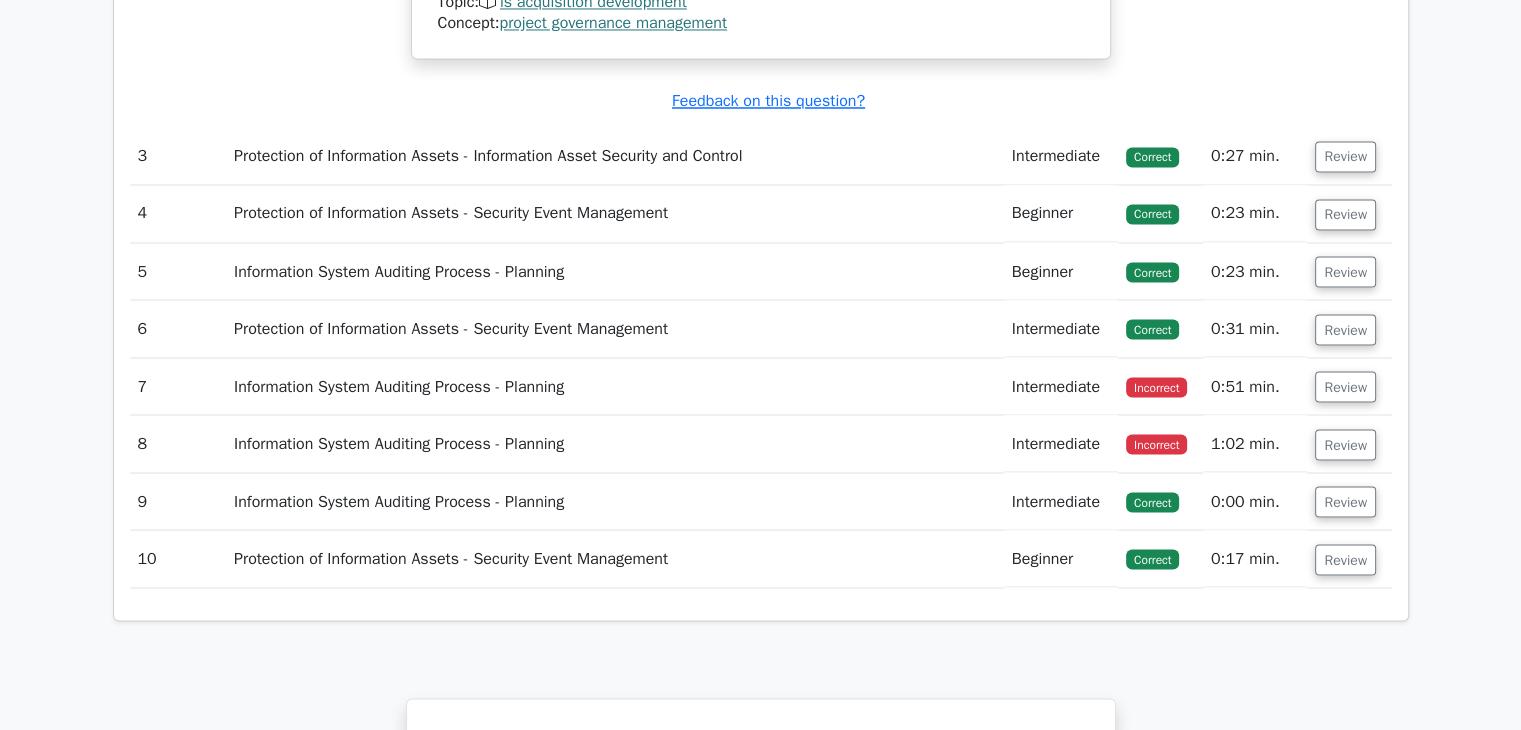 click on "0:51 min." at bounding box center (1255, 386) 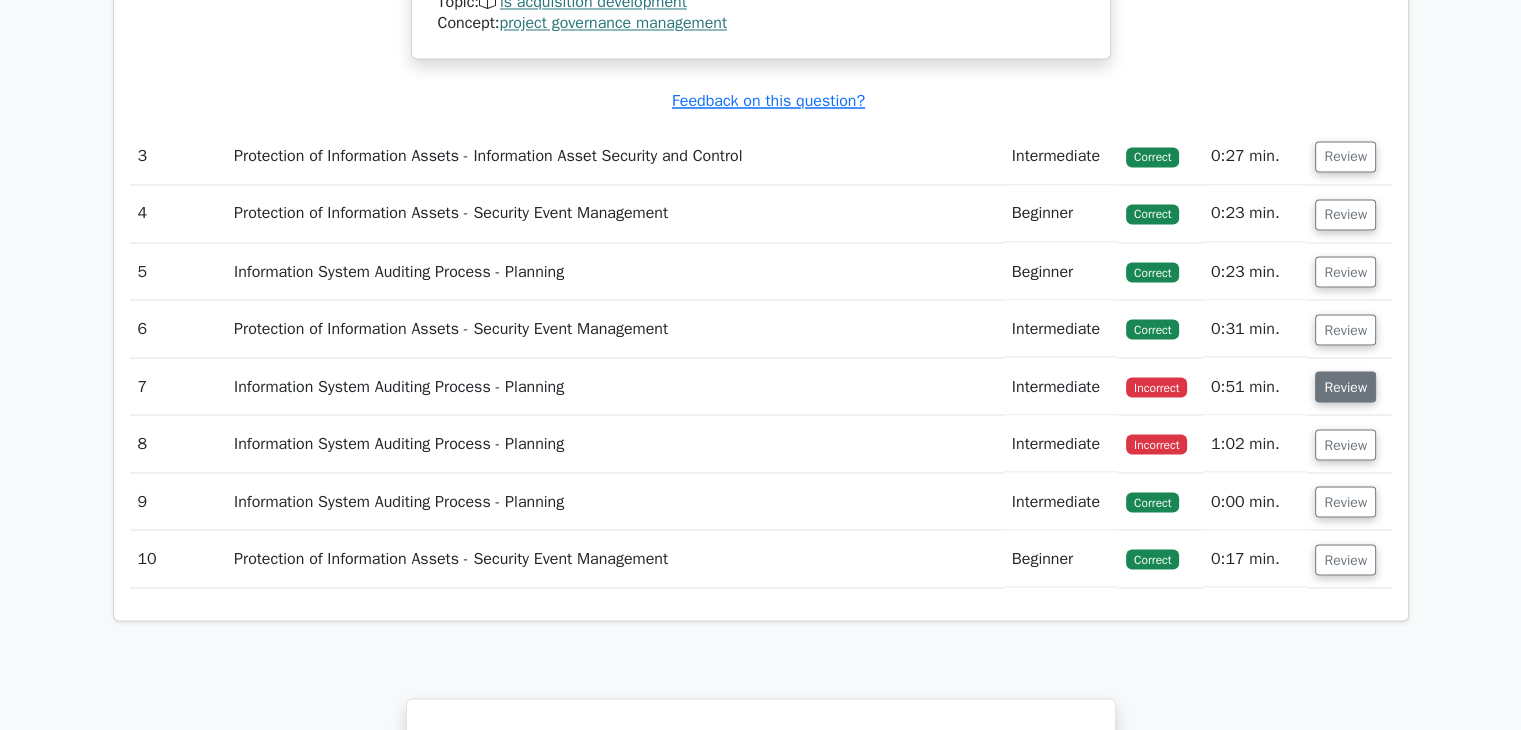 click on "Review" at bounding box center [1345, 386] 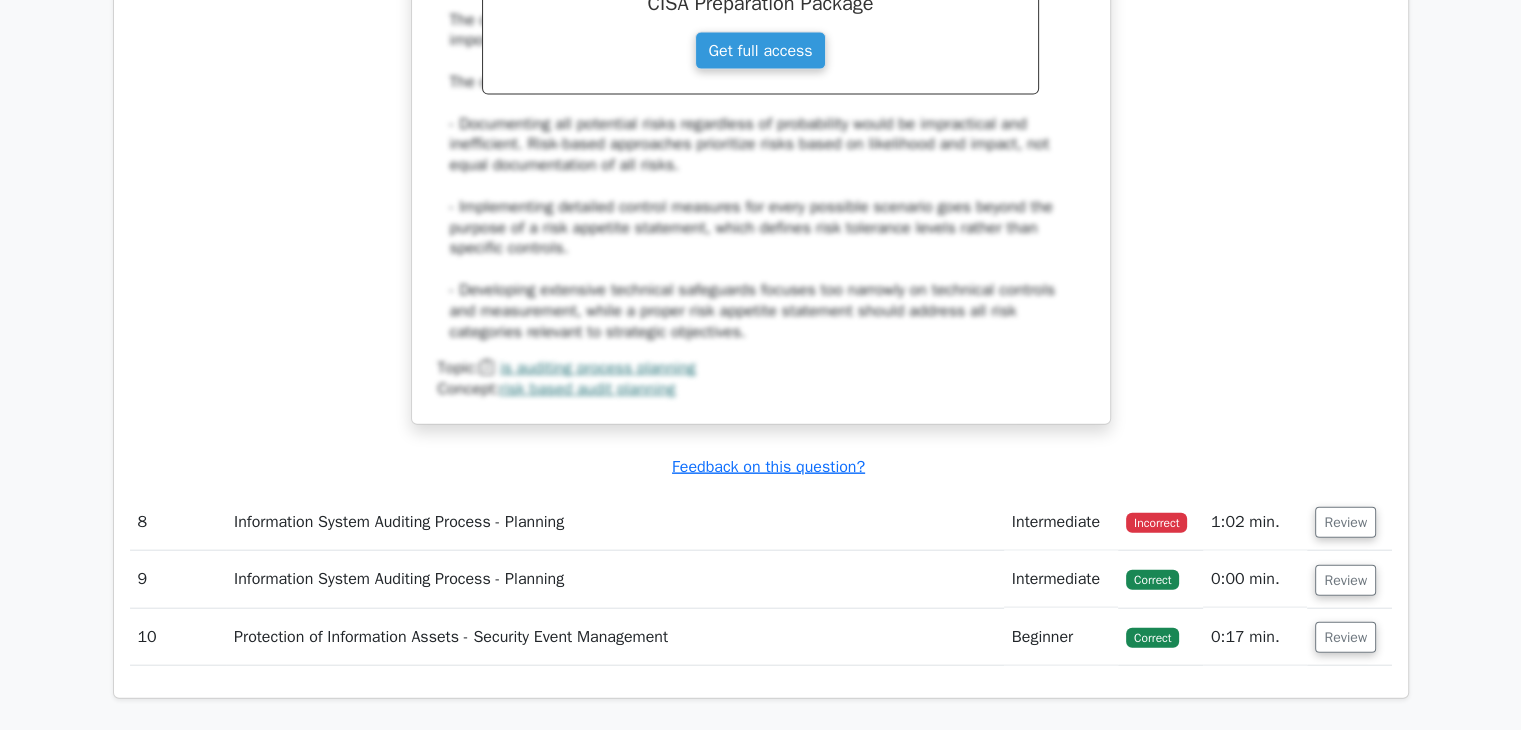 scroll, scrollTop: 4587, scrollLeft: 0, axis: vertical 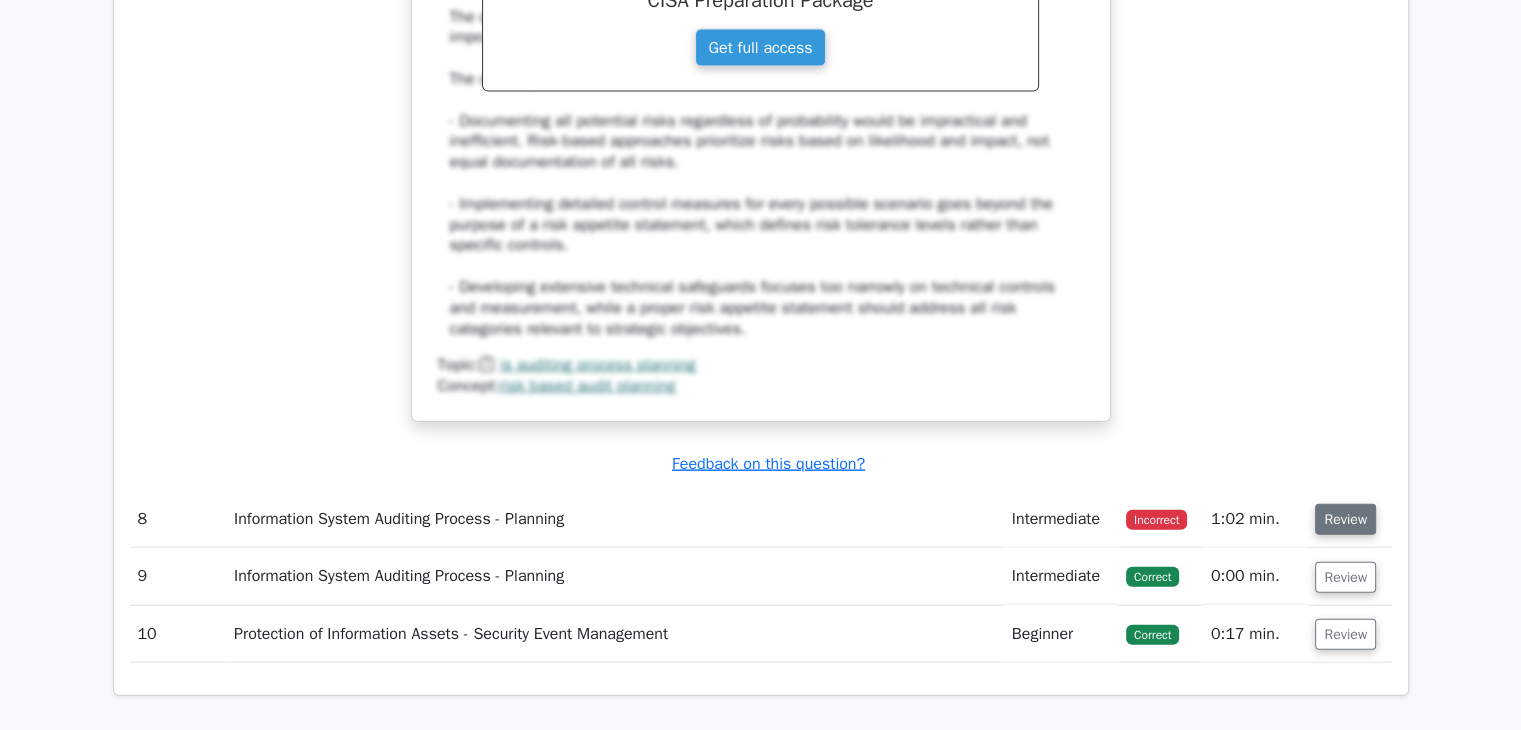click on "Review" at bounding box center [1345, 519] 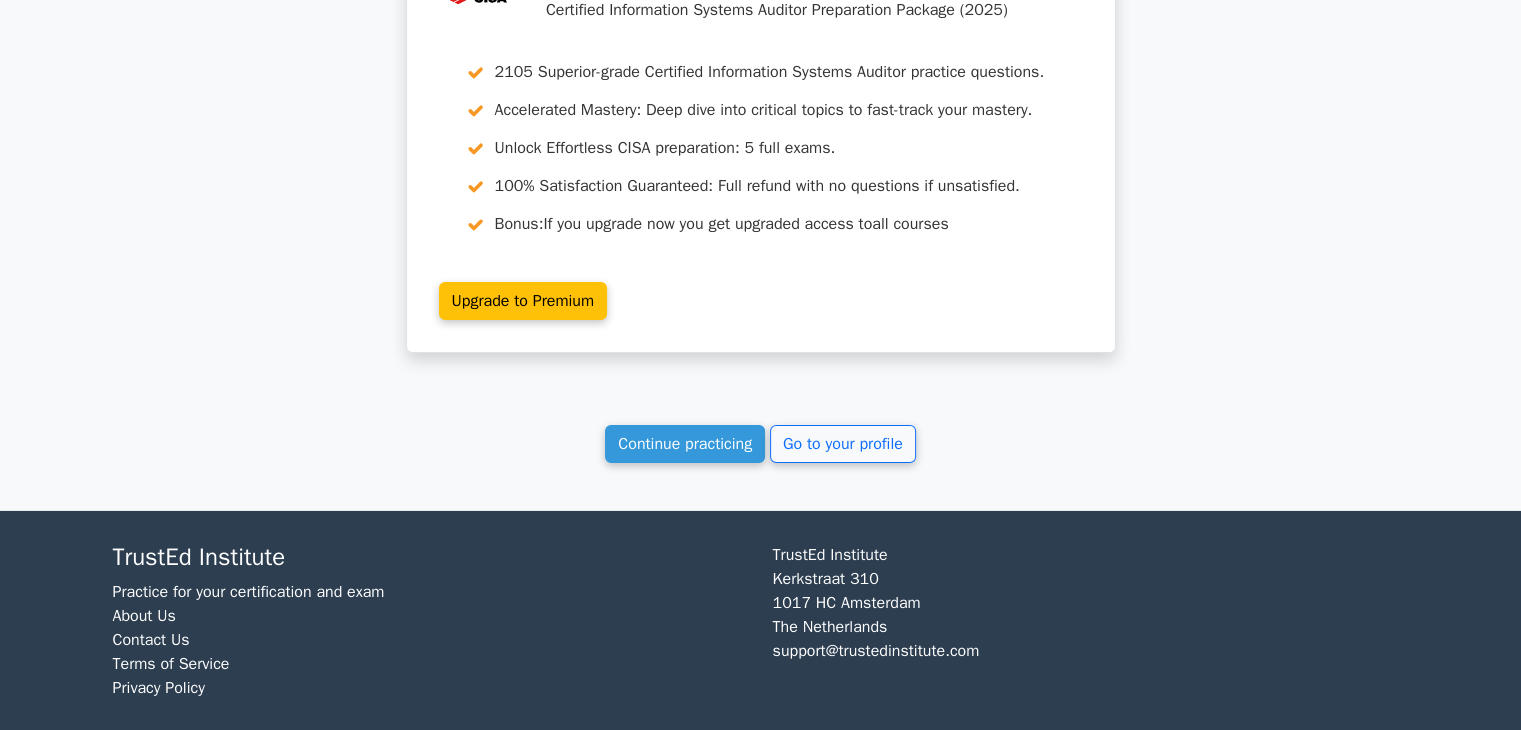 scroll, scrollTop: 6526, scrollLeft: 0, axis: vertical 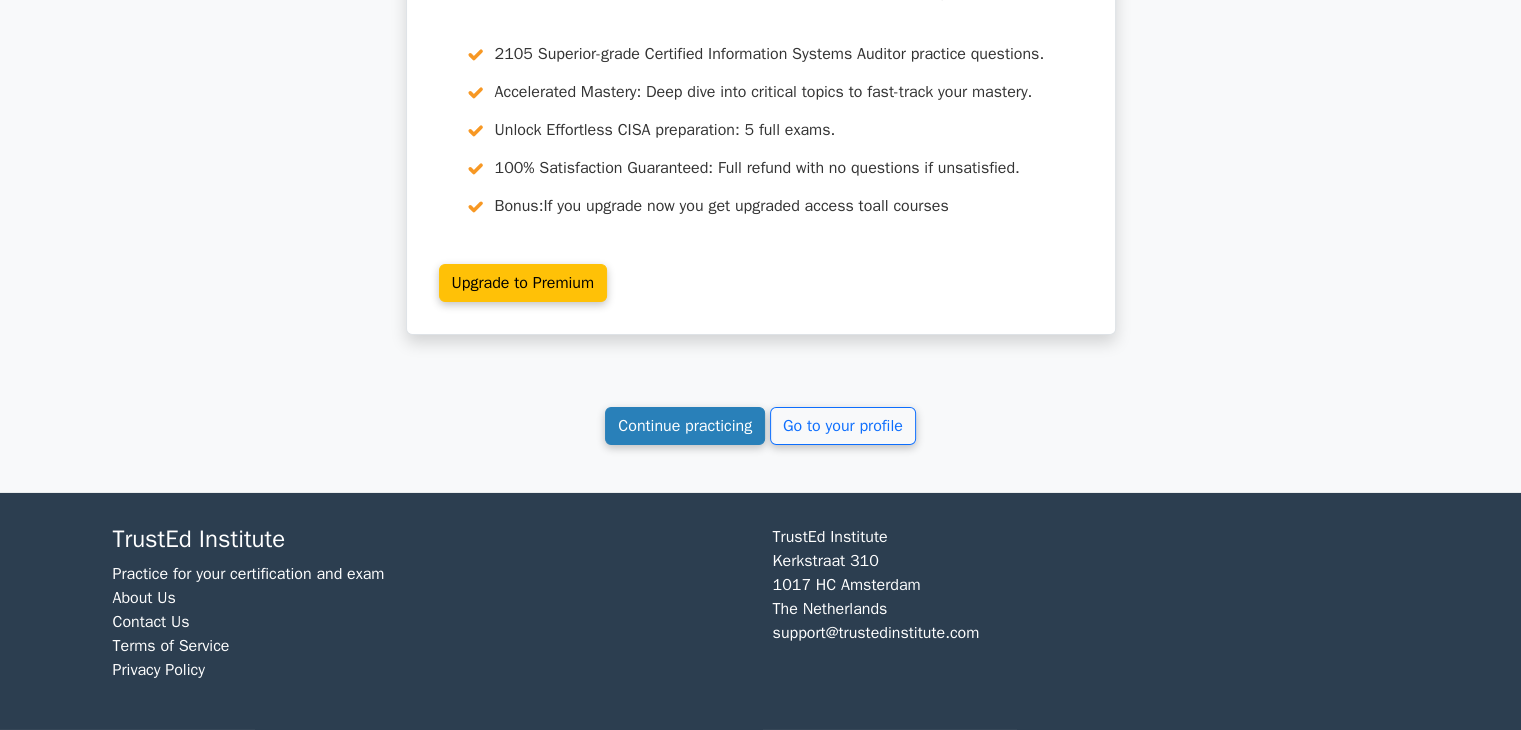 click on "Continue practicing" at bounding box center (685, 426) 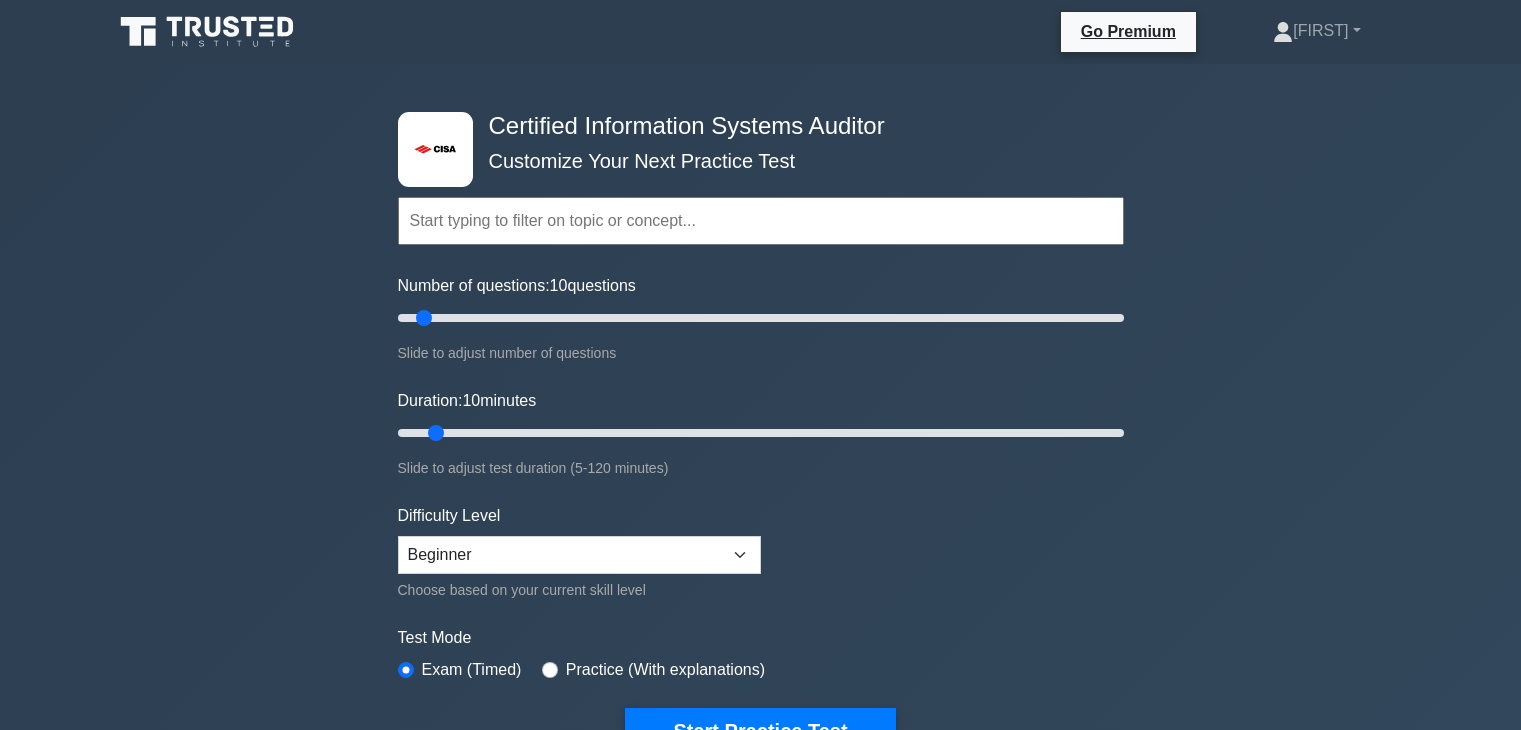 scroll, scrollTop: 0, scrollLeft: 0, axis: both 